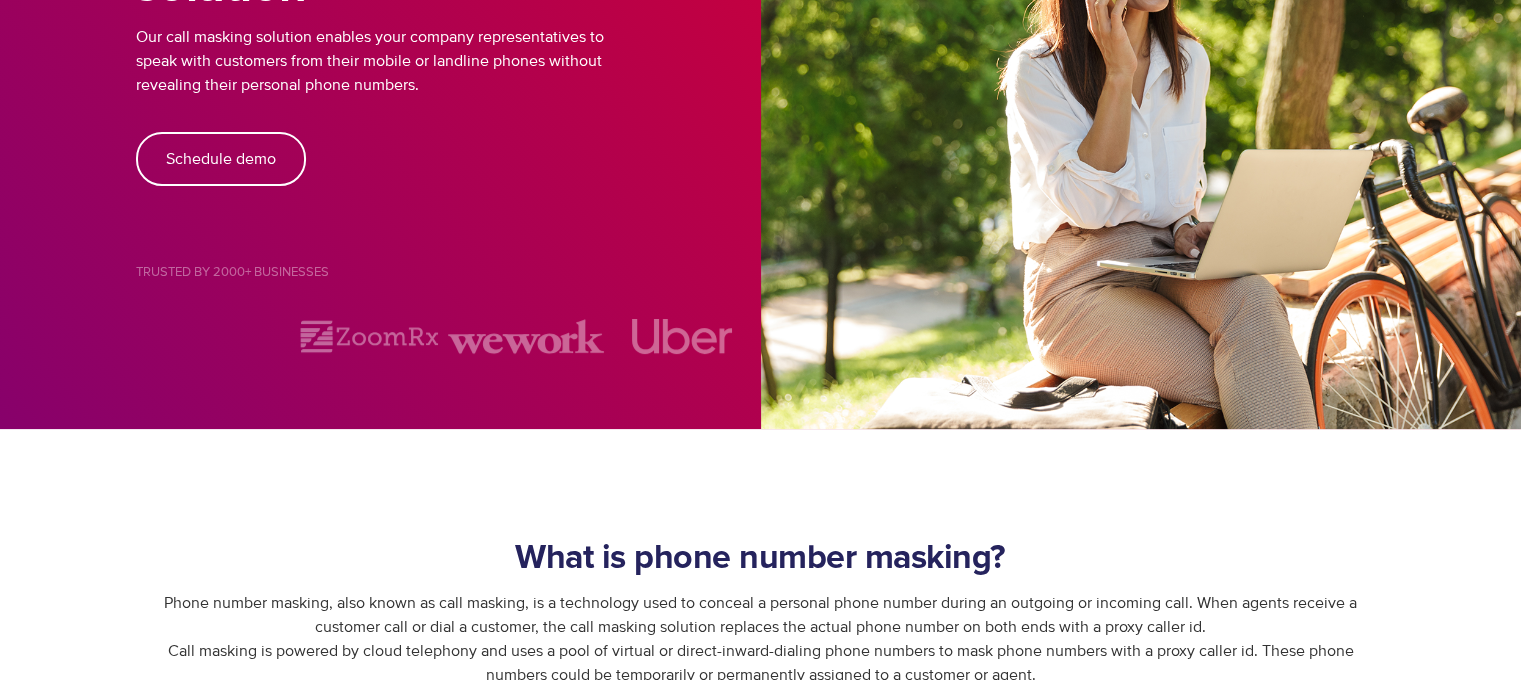 scroll, scrollTop: 303, scrollLeft: 0, axis: vertical 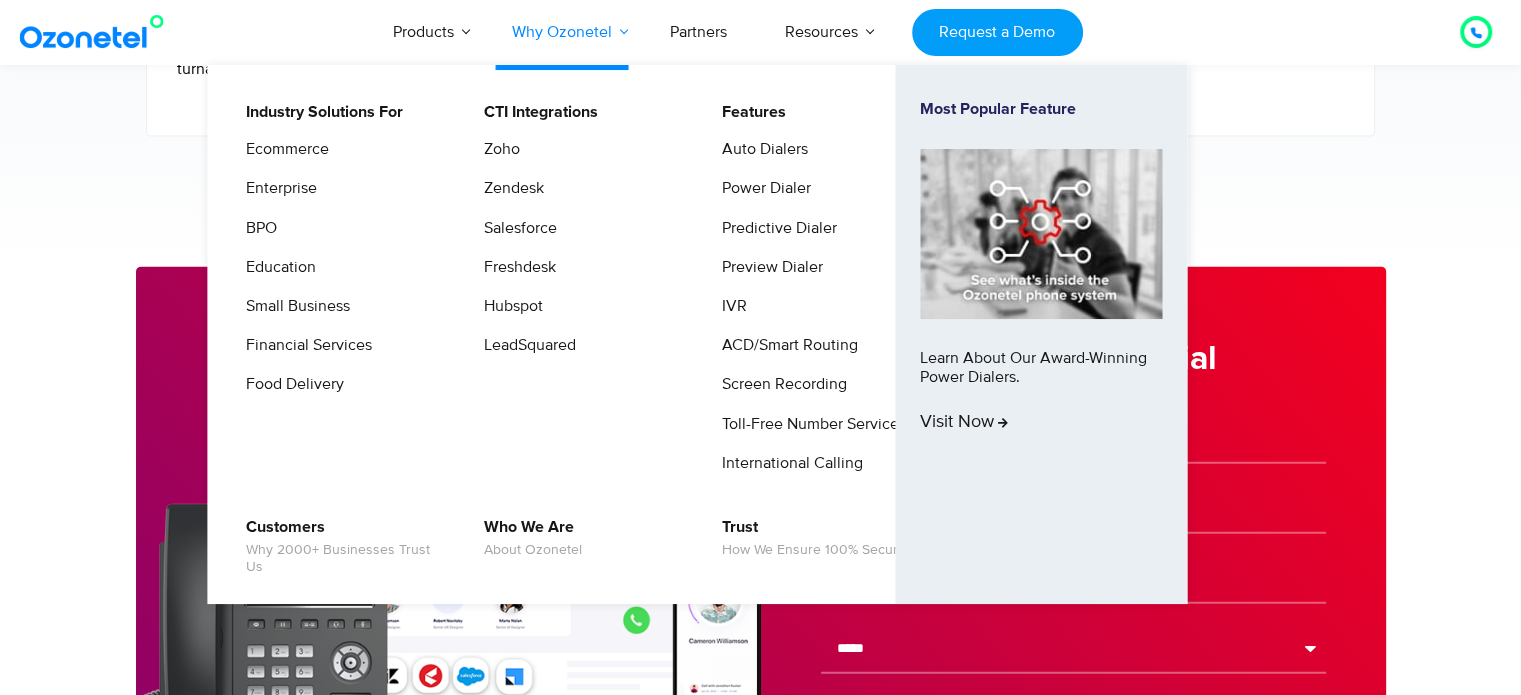 click on "Why Ozonetel" at bounding box center (562, 32) 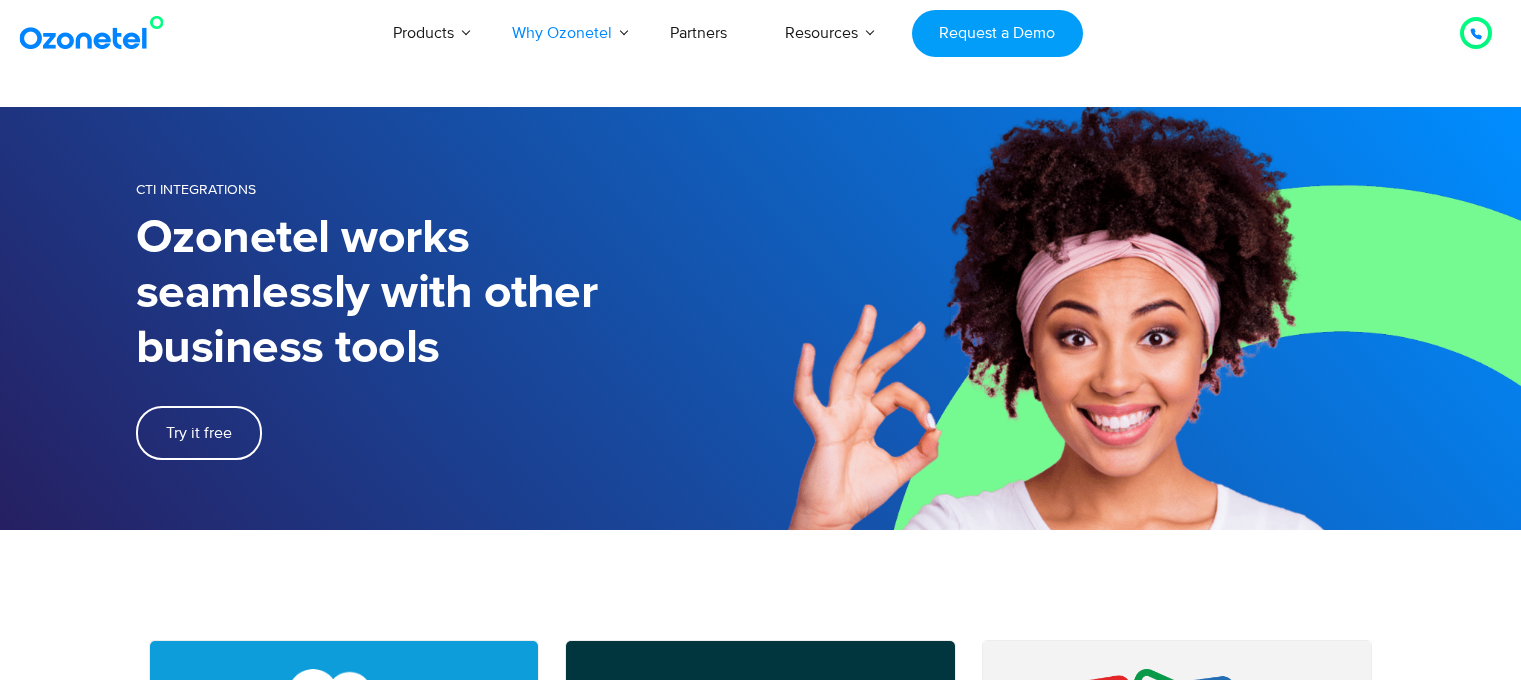 scroll, scrollTop: 0, scrollLeft: 0, axis: both 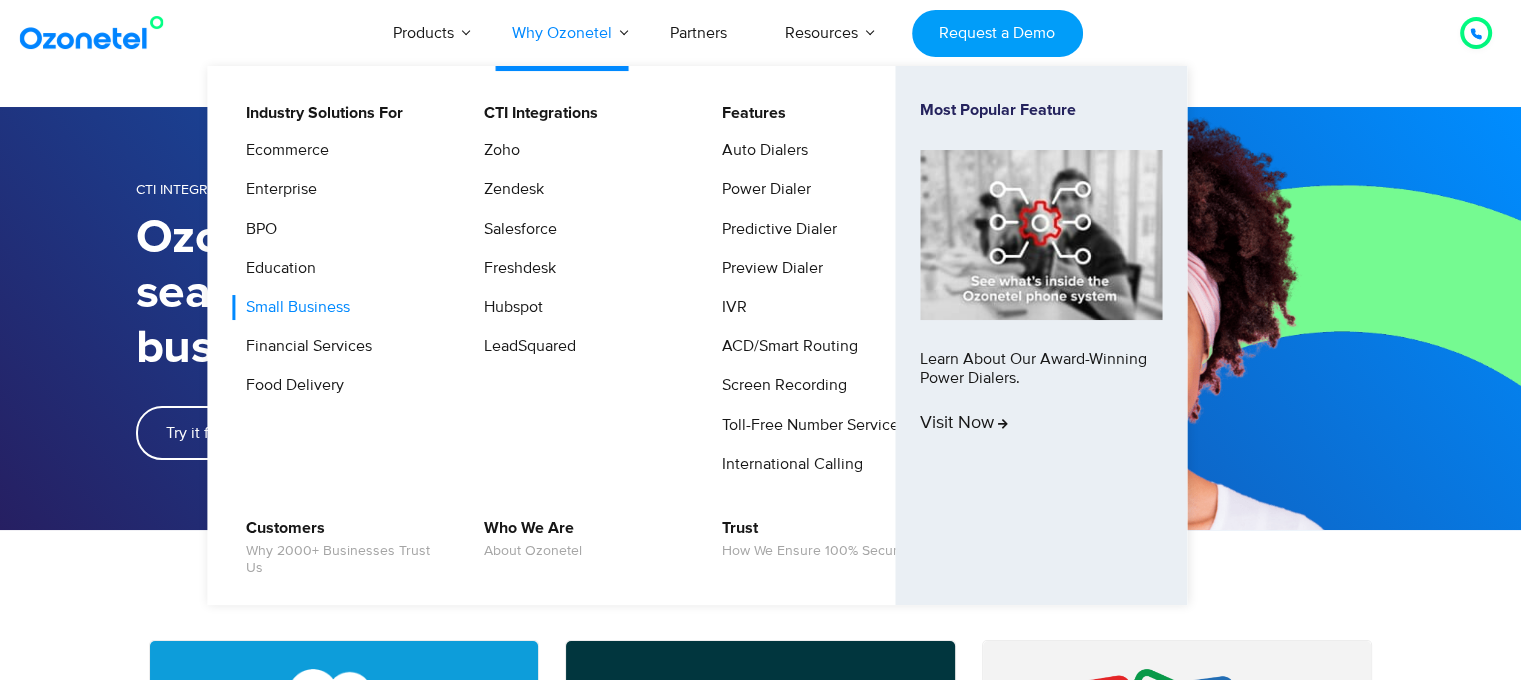 click on "Small Business" at bounding box center [293, 307] 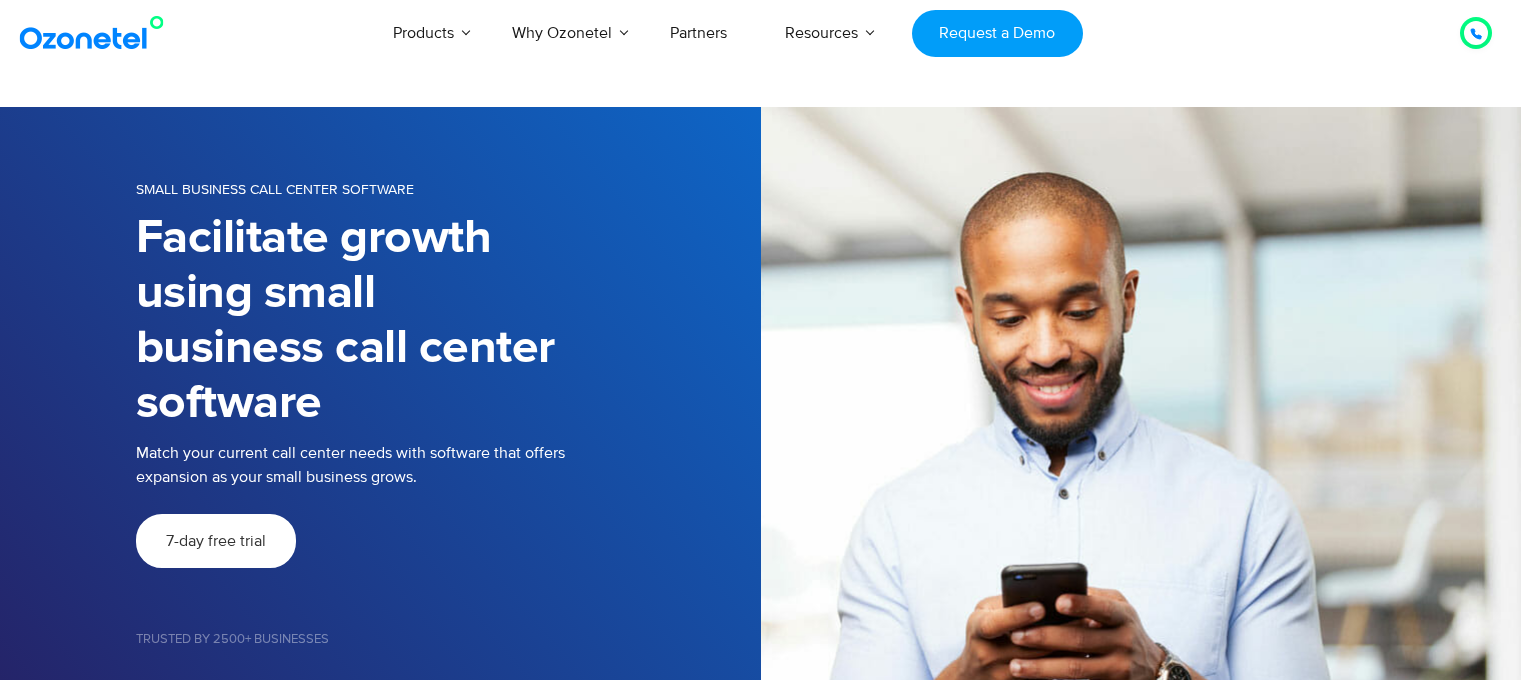 scroll, scrollTop: 160, scrollLeft: 0, axis: vertical 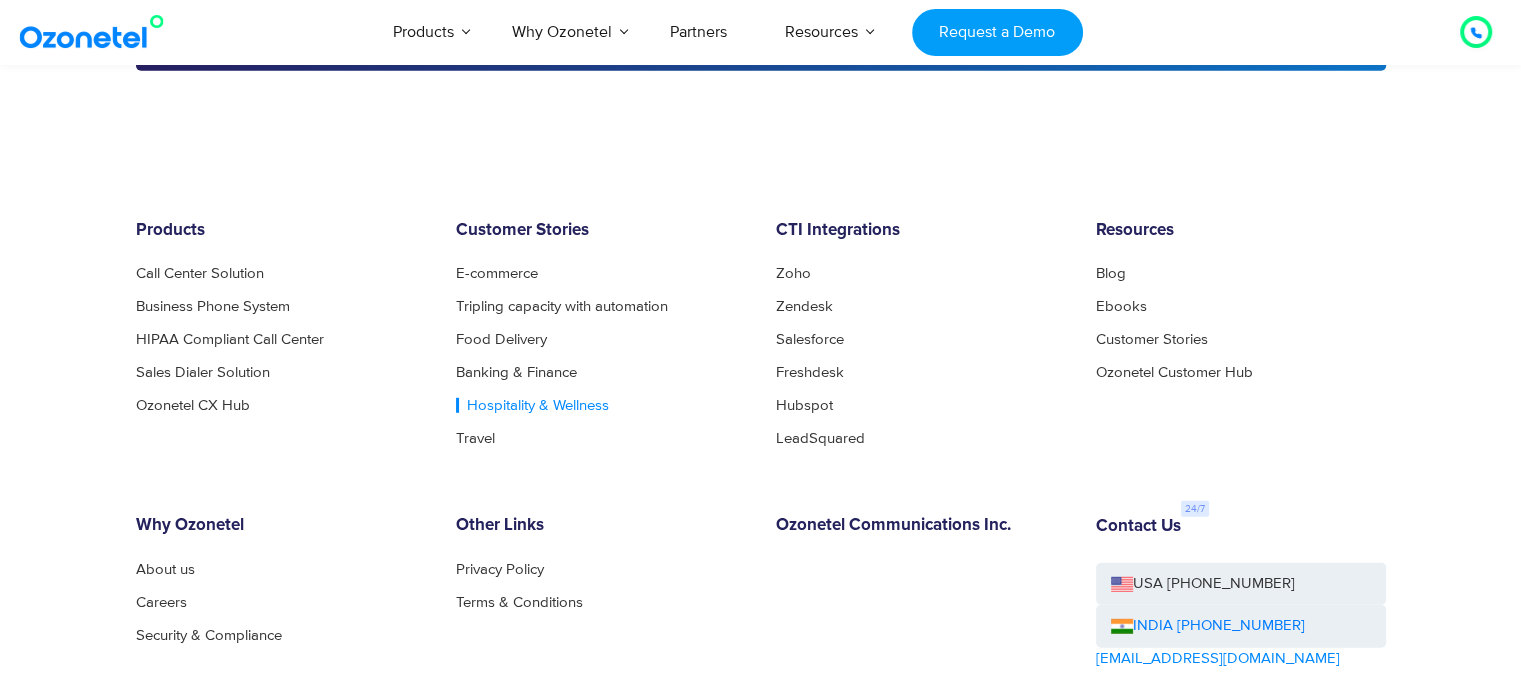 click on "Hospitality & Wellness" at bounding box center [532, 405] 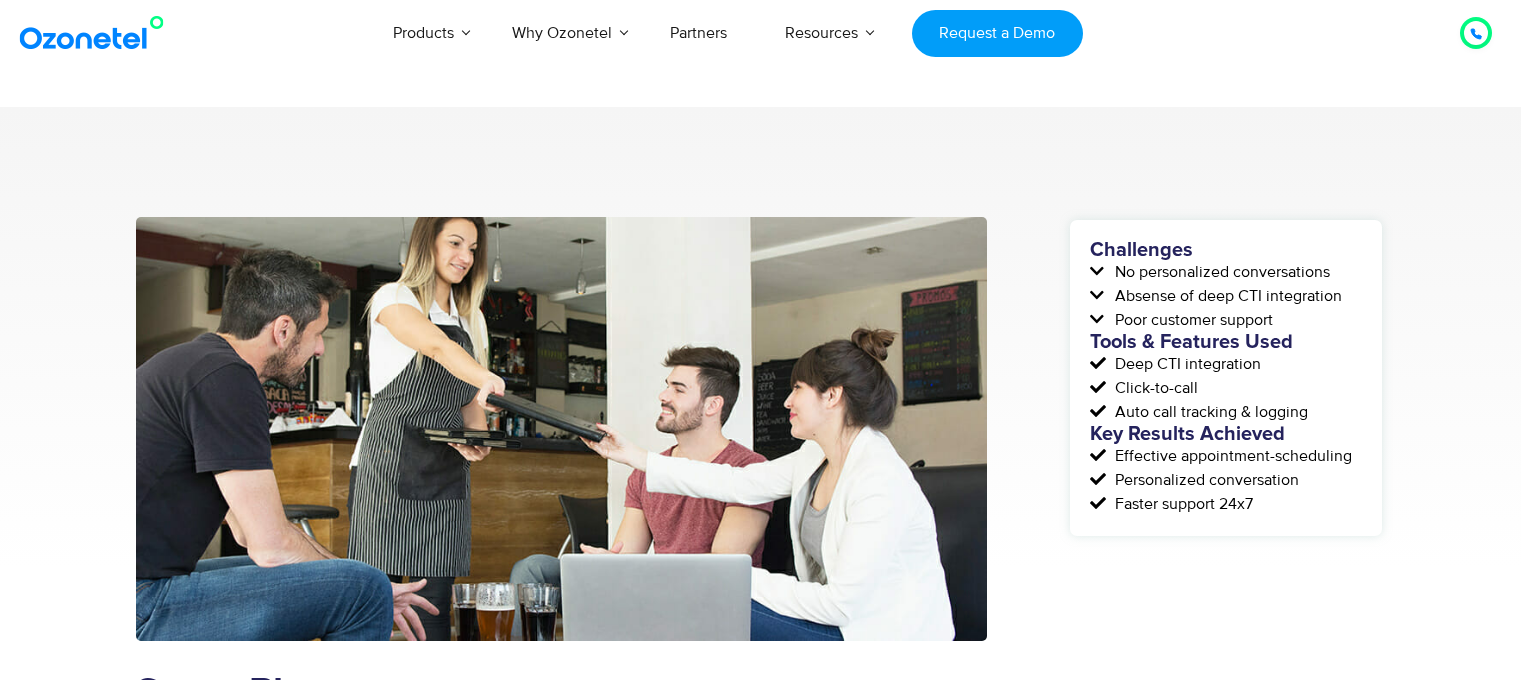 scroll, scrollTop: 0, scrollLeft: 0, axis: both 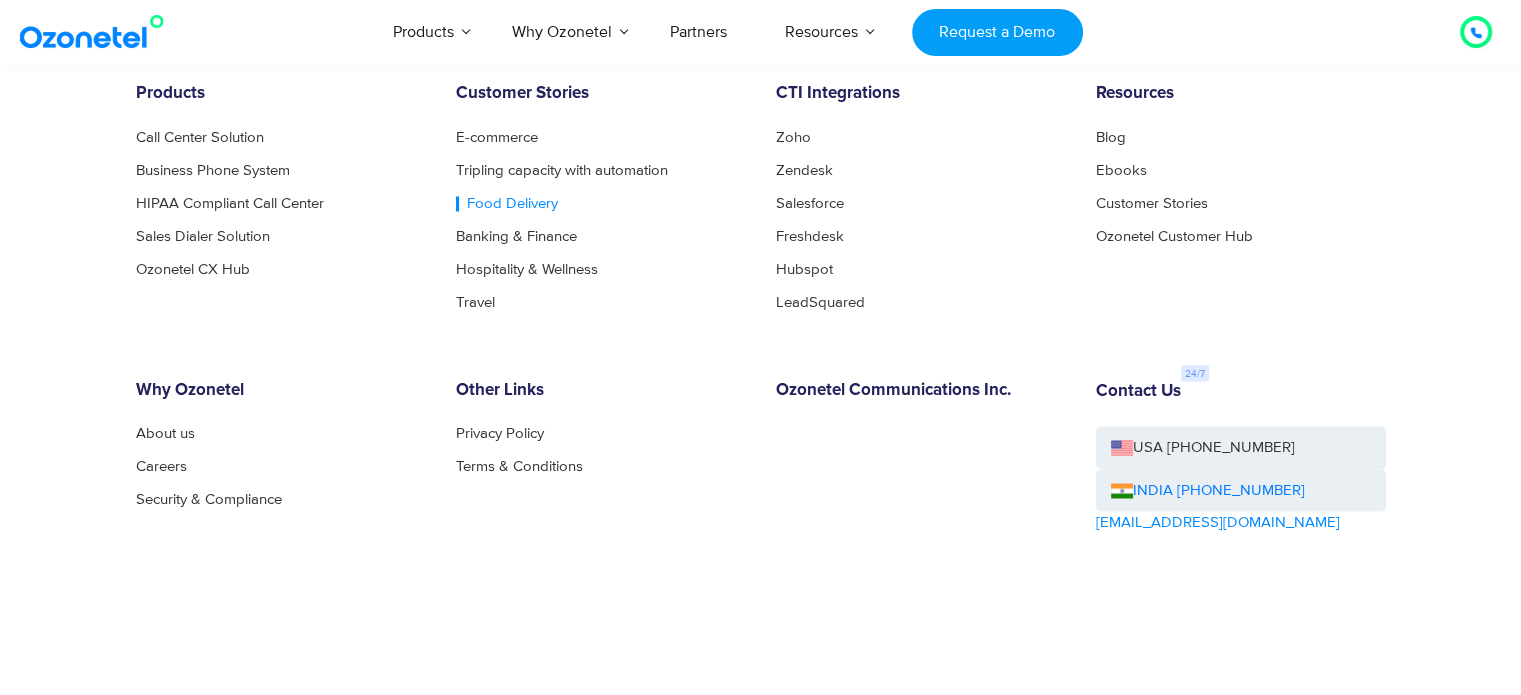 click on "Food Delivery" at bounding box center [507, 203] 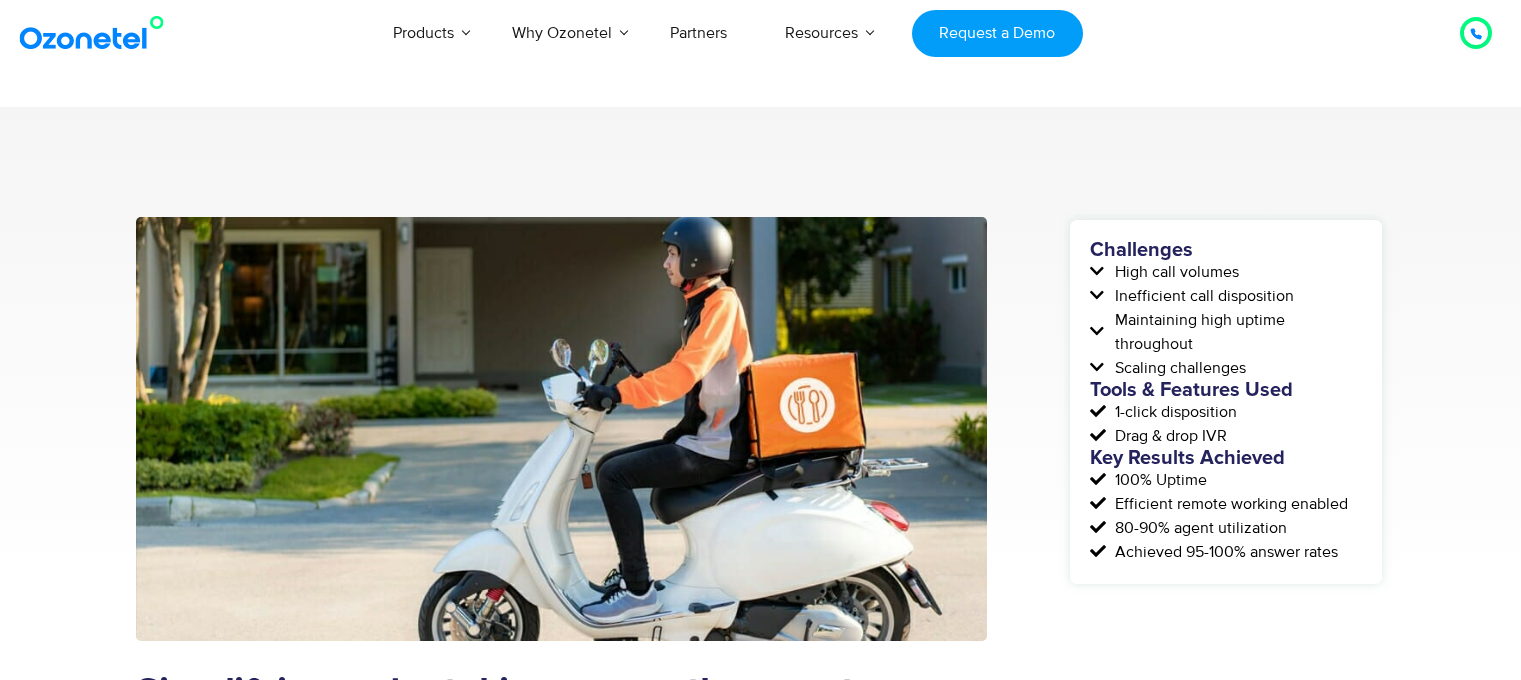 scroll, scrollTop: 0, scrollLeft: 0, axis: both 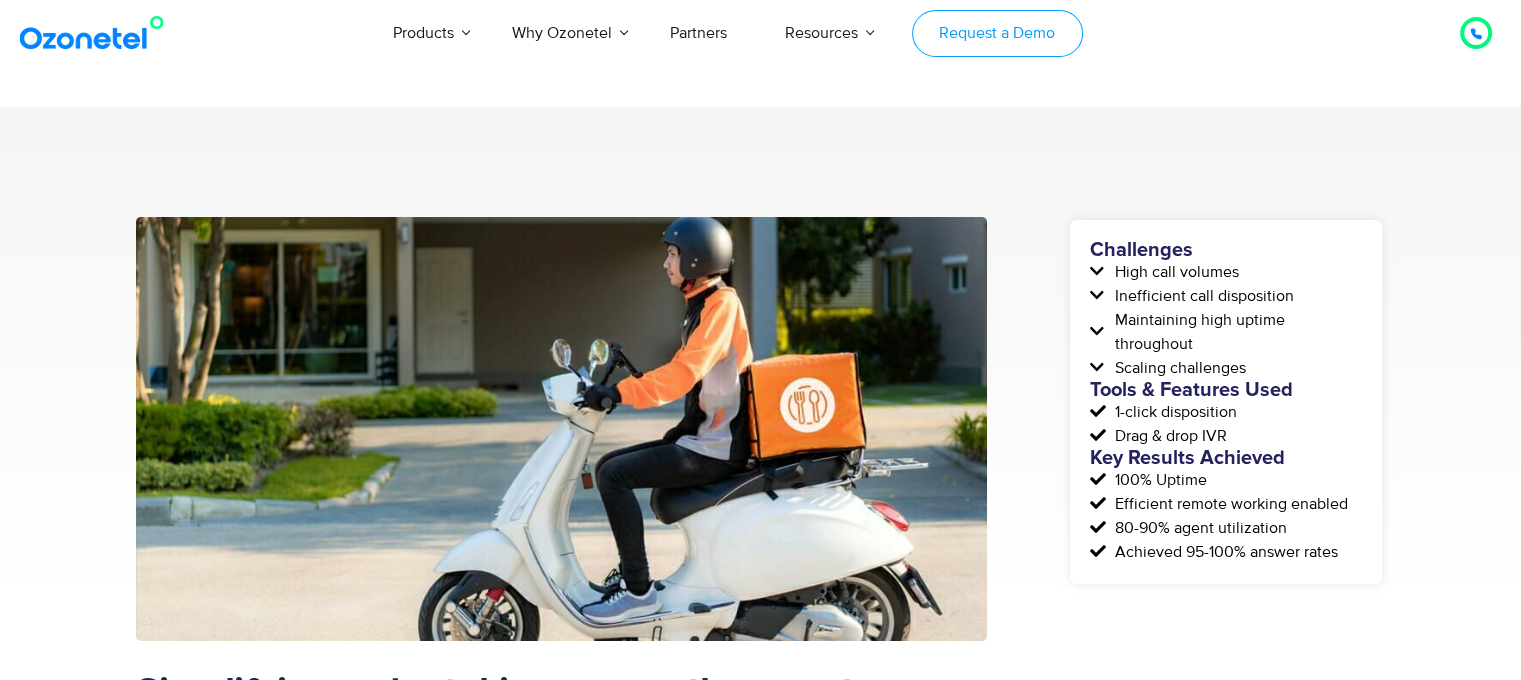 click on "Request a Demo" at bounding box center (997, 33) 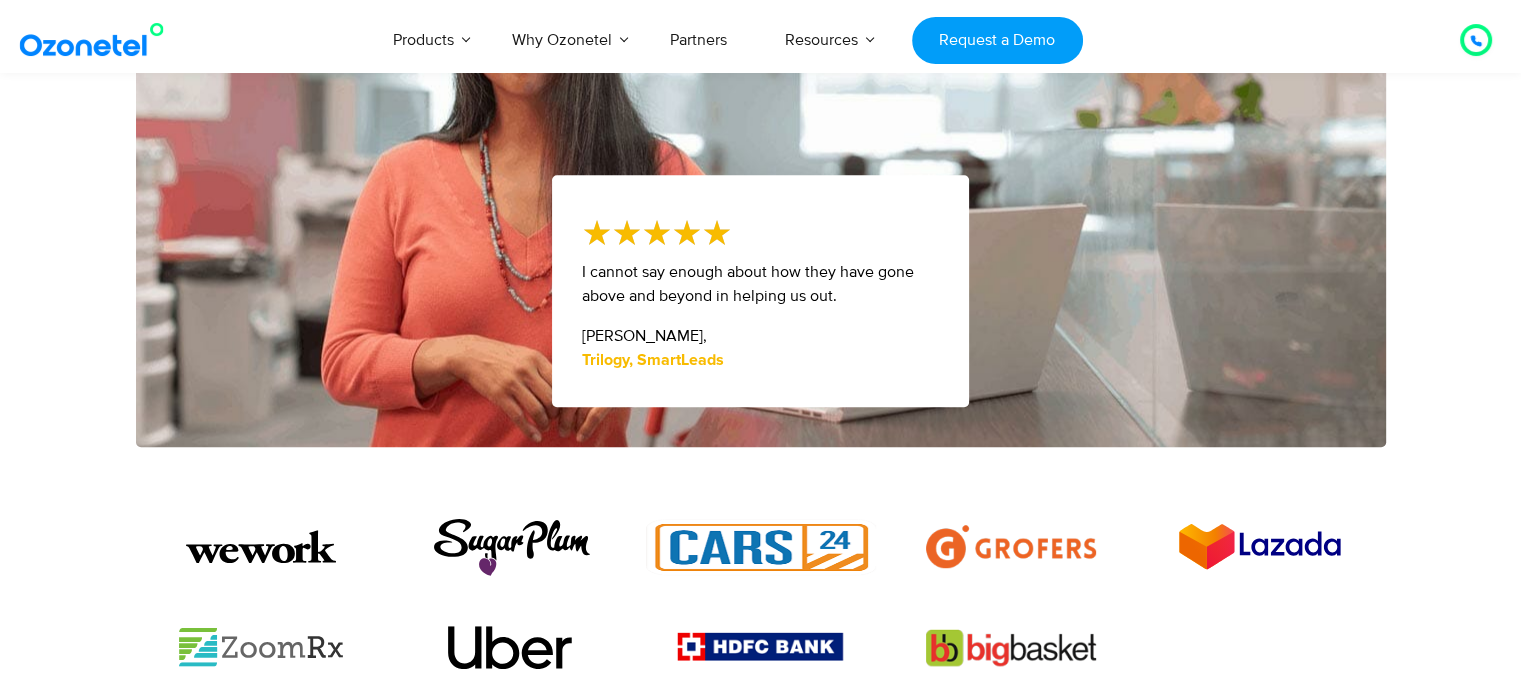 scroll, scrollTop: 1400, scrollLeft: 0, axis: vertical 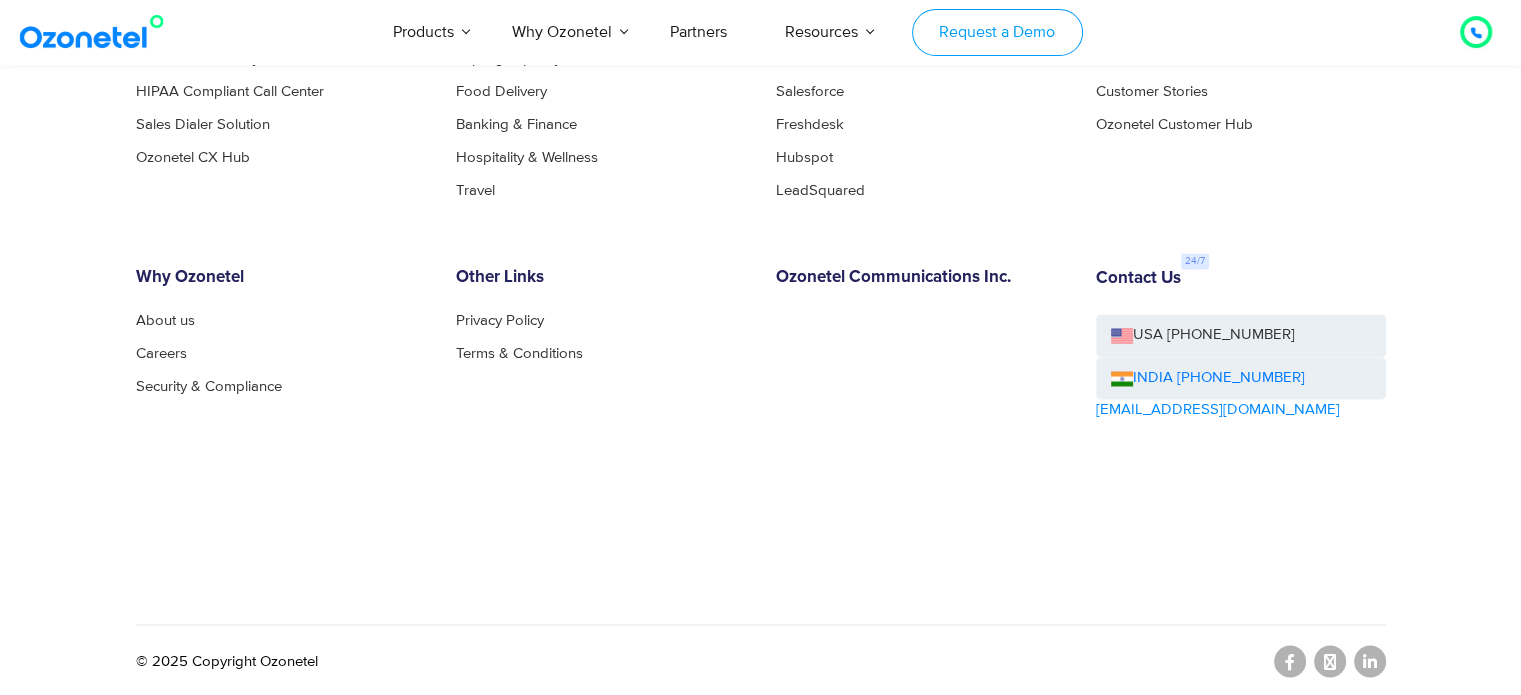 click on "Request a Demo" at bounding box center (997, 32) 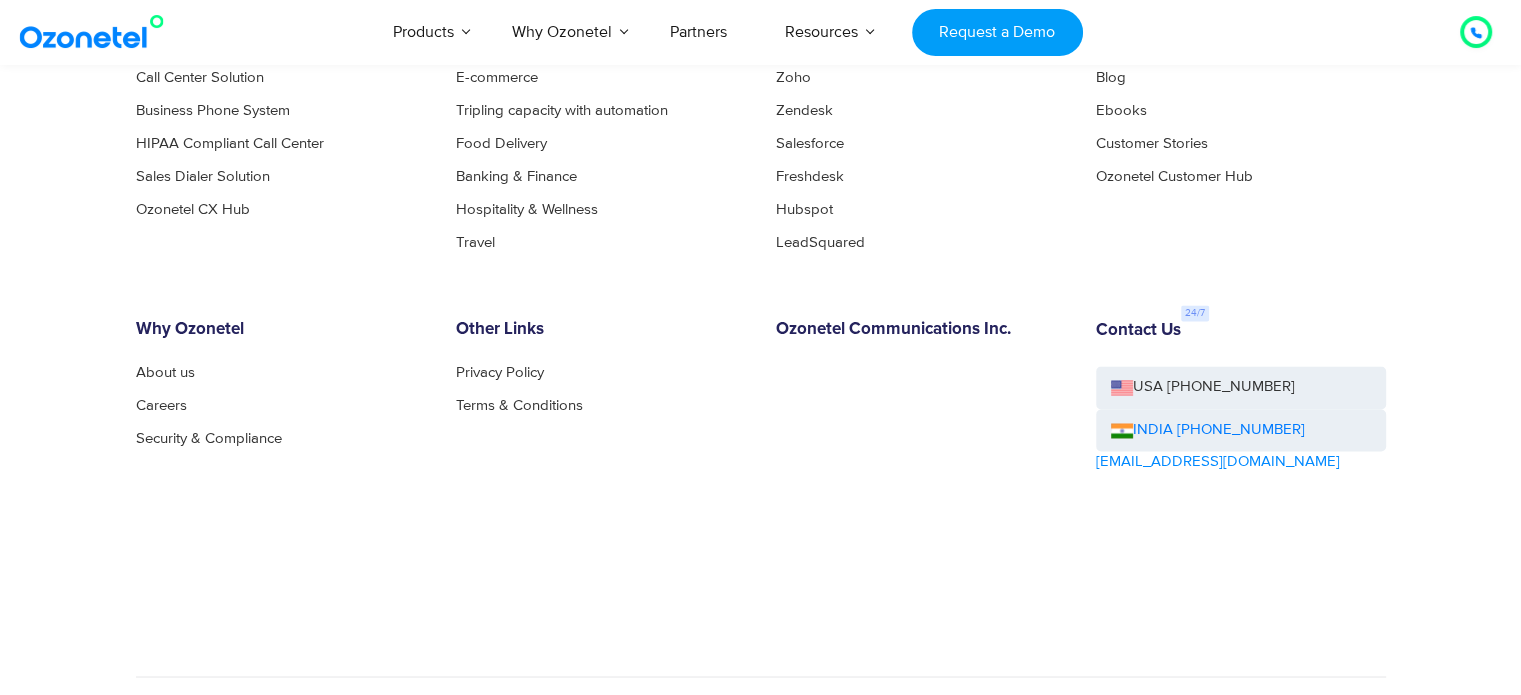 scroll, scrollTop: 3149, scrollLeft: 0, axis: vertical 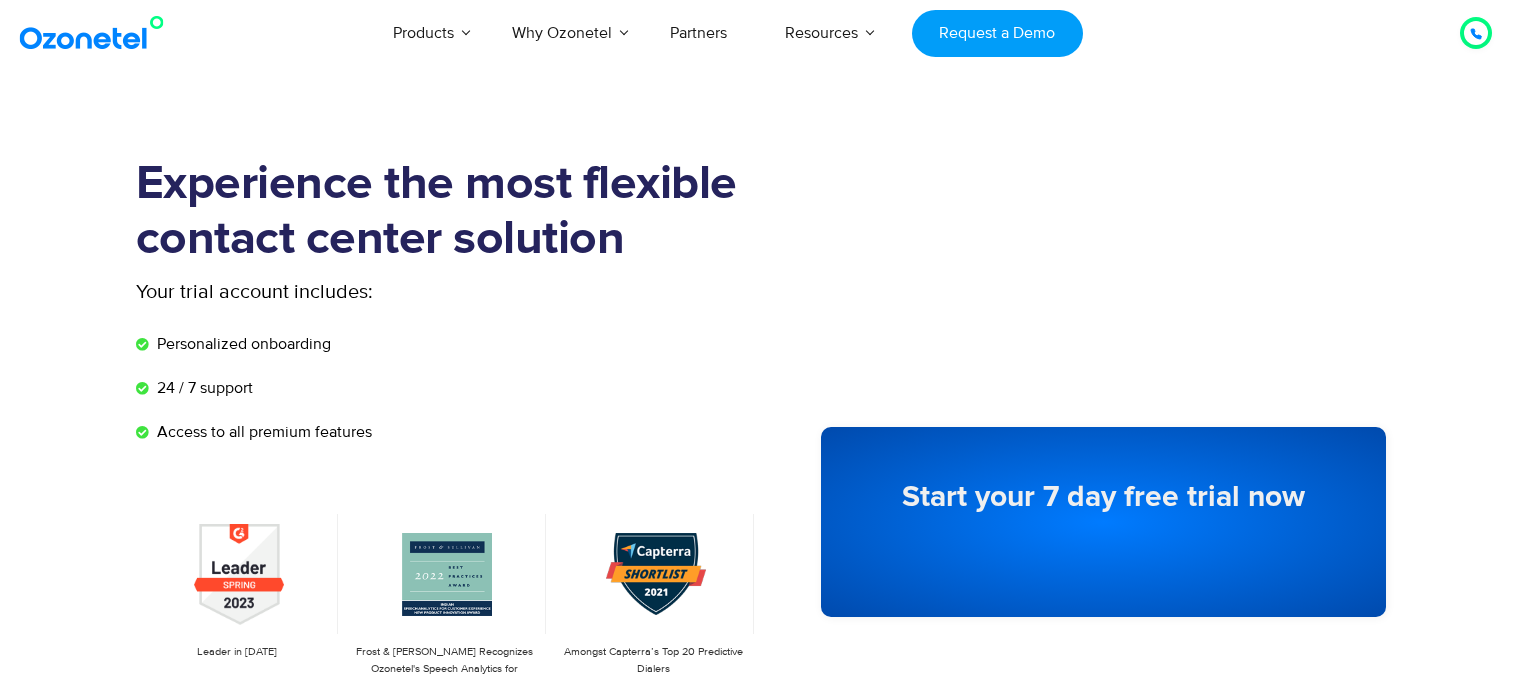 click on "Company Name *" at bounding box center [0, 0] 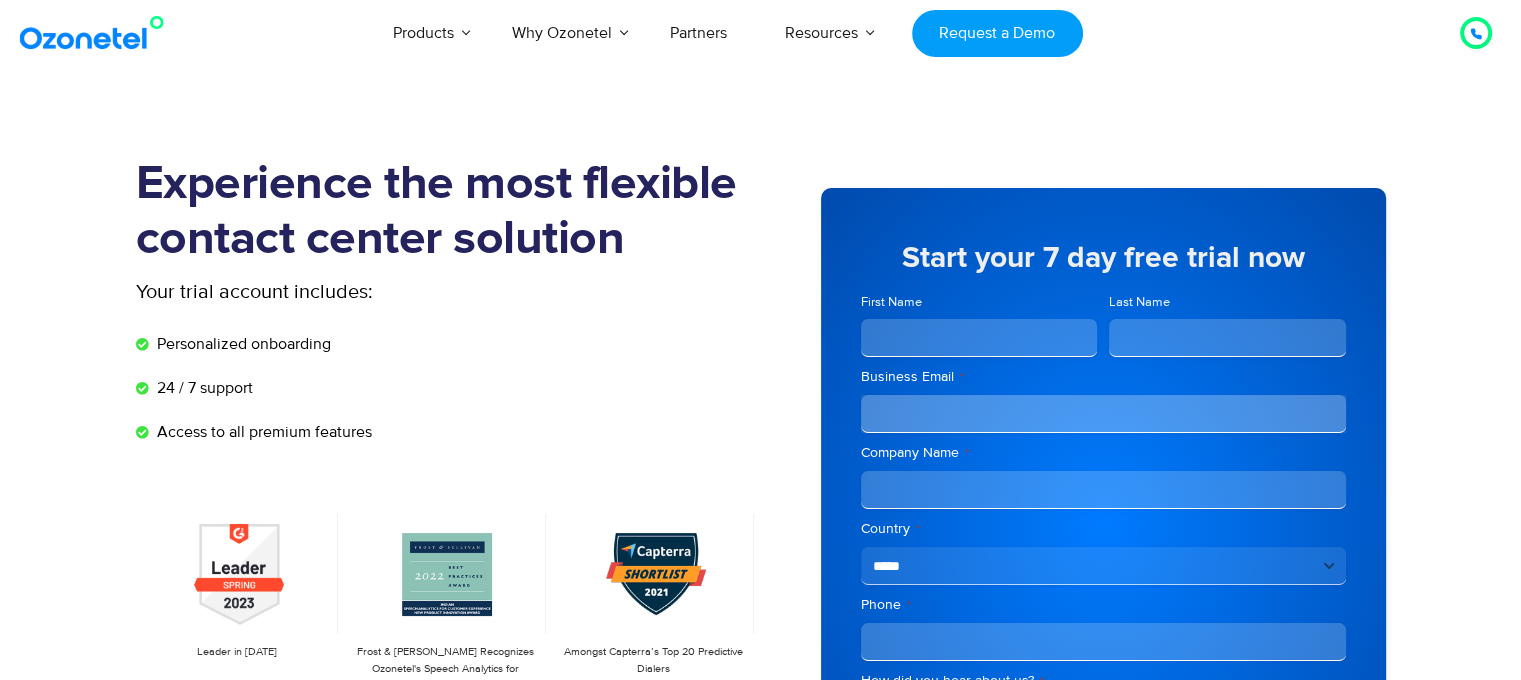 scroll, scrollTop: 1, scrollLeft: 0, axis: vertical 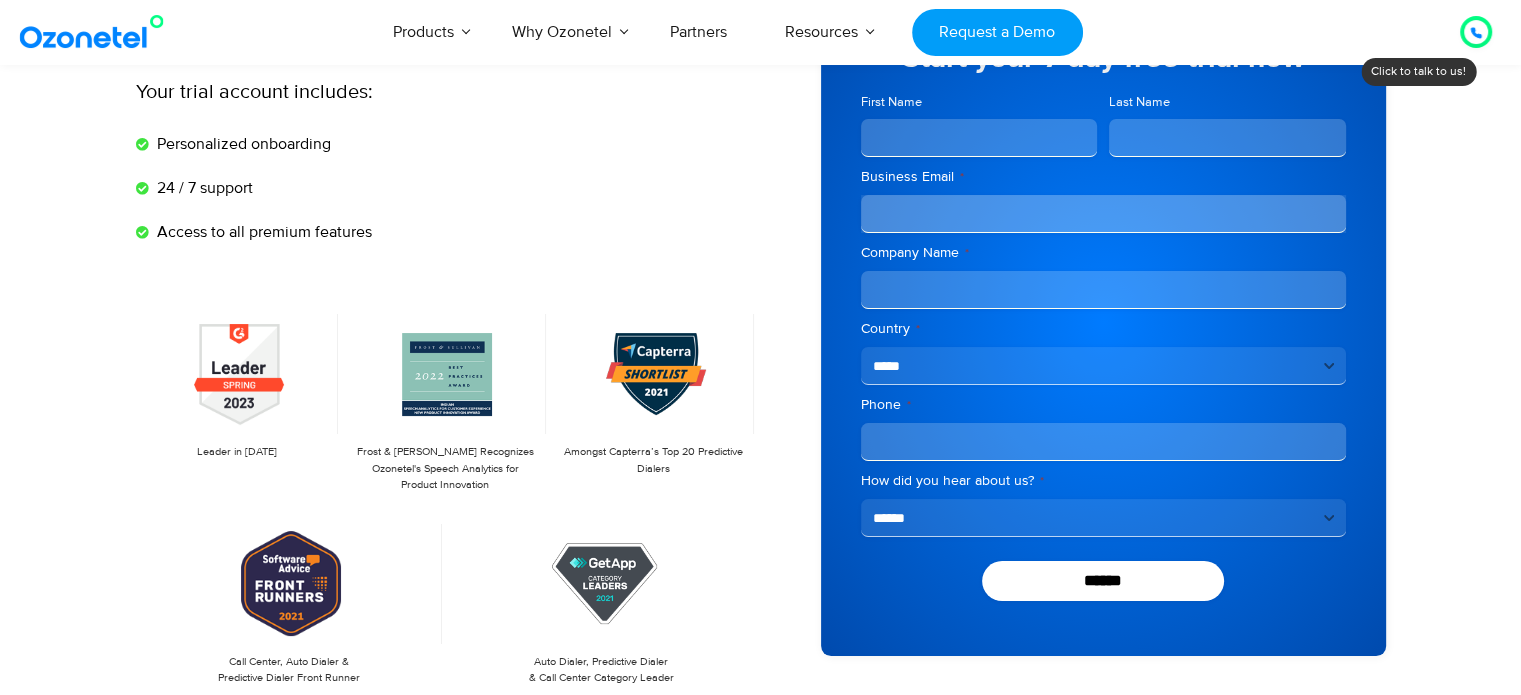 click on "**********" at bounding box center (1103, 518) 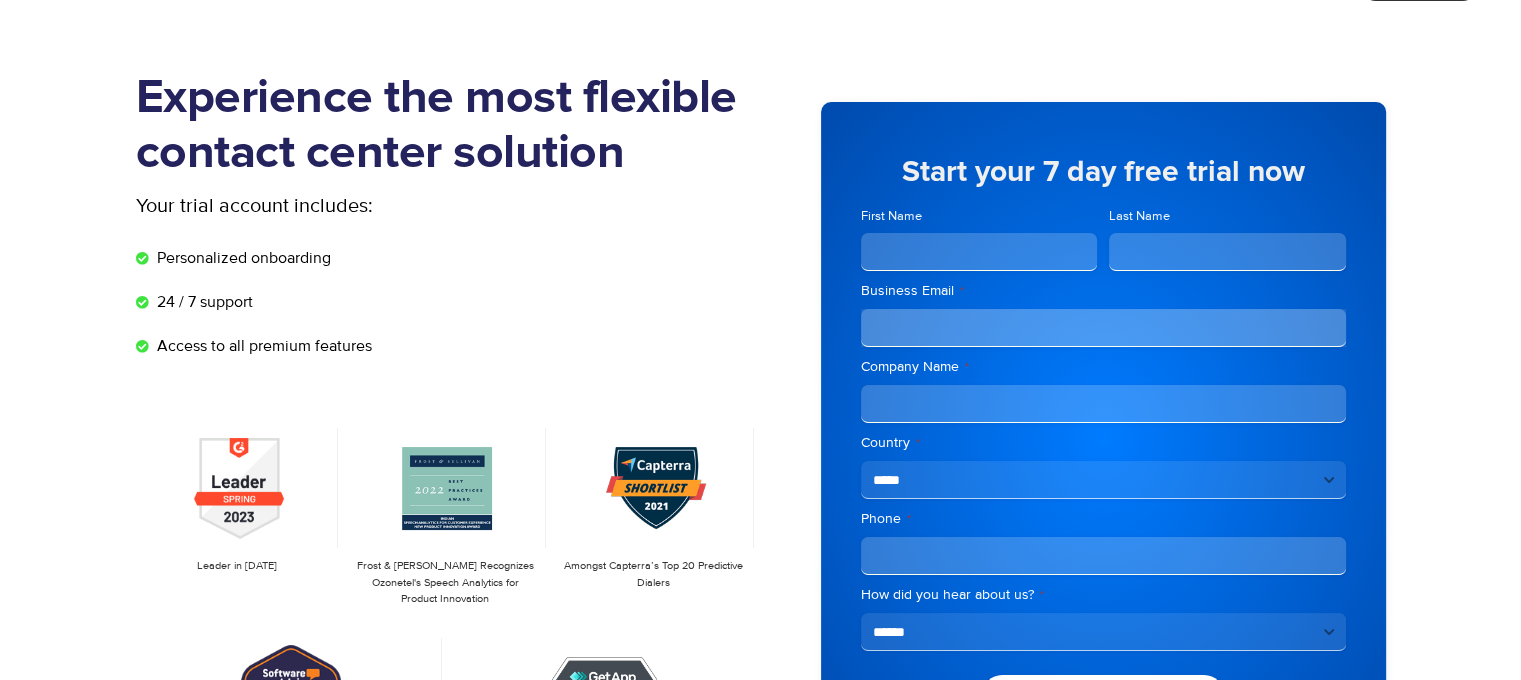 scroll, scrollTop: 0, scrollLeft: 0, axis: both 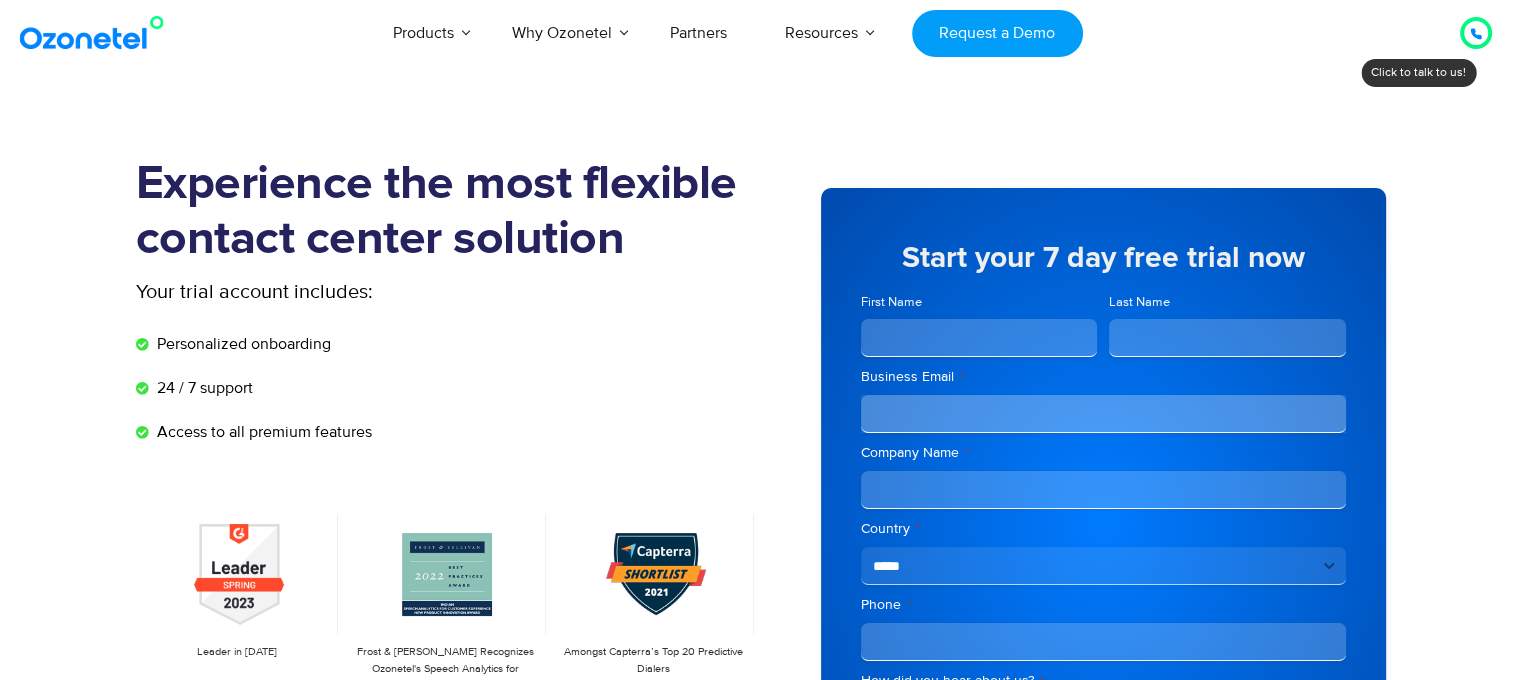 click on "First Name" at bounding box center [979, 338] 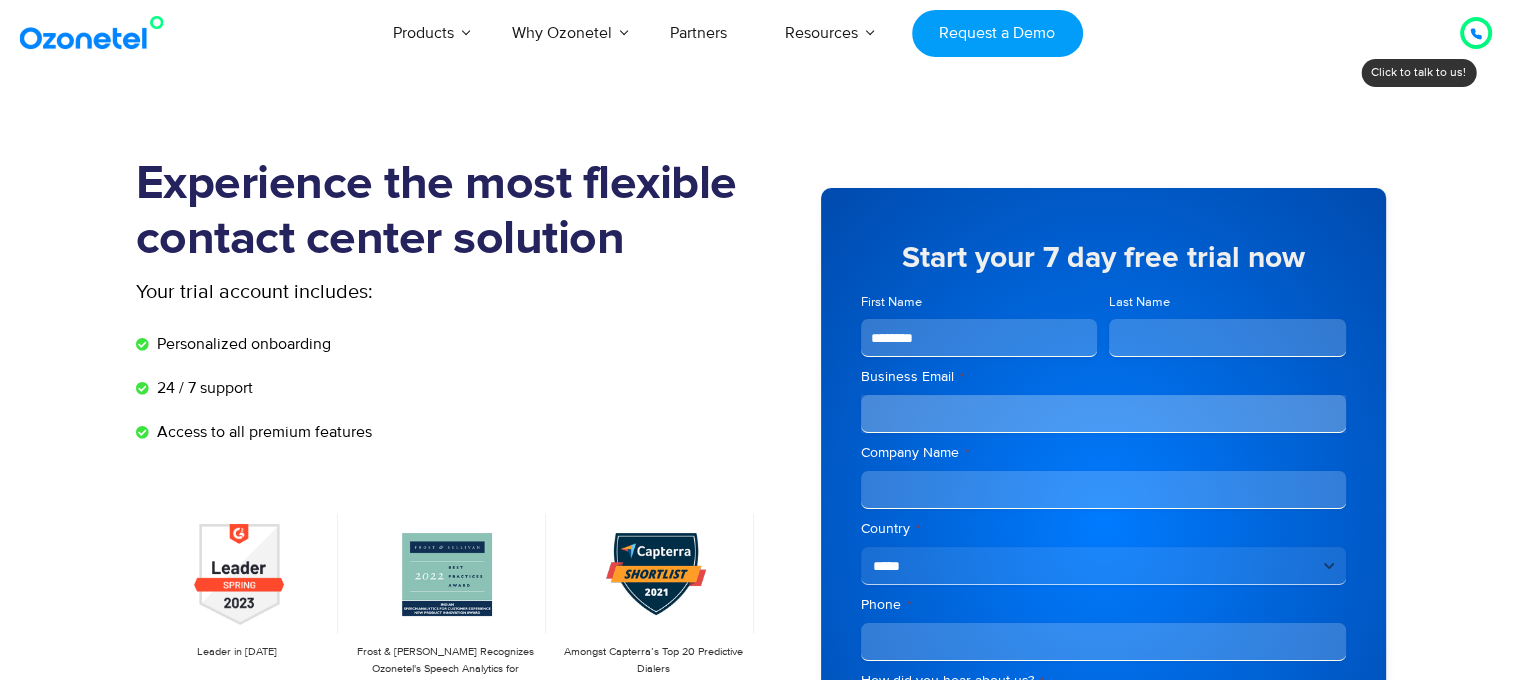 type on "********" 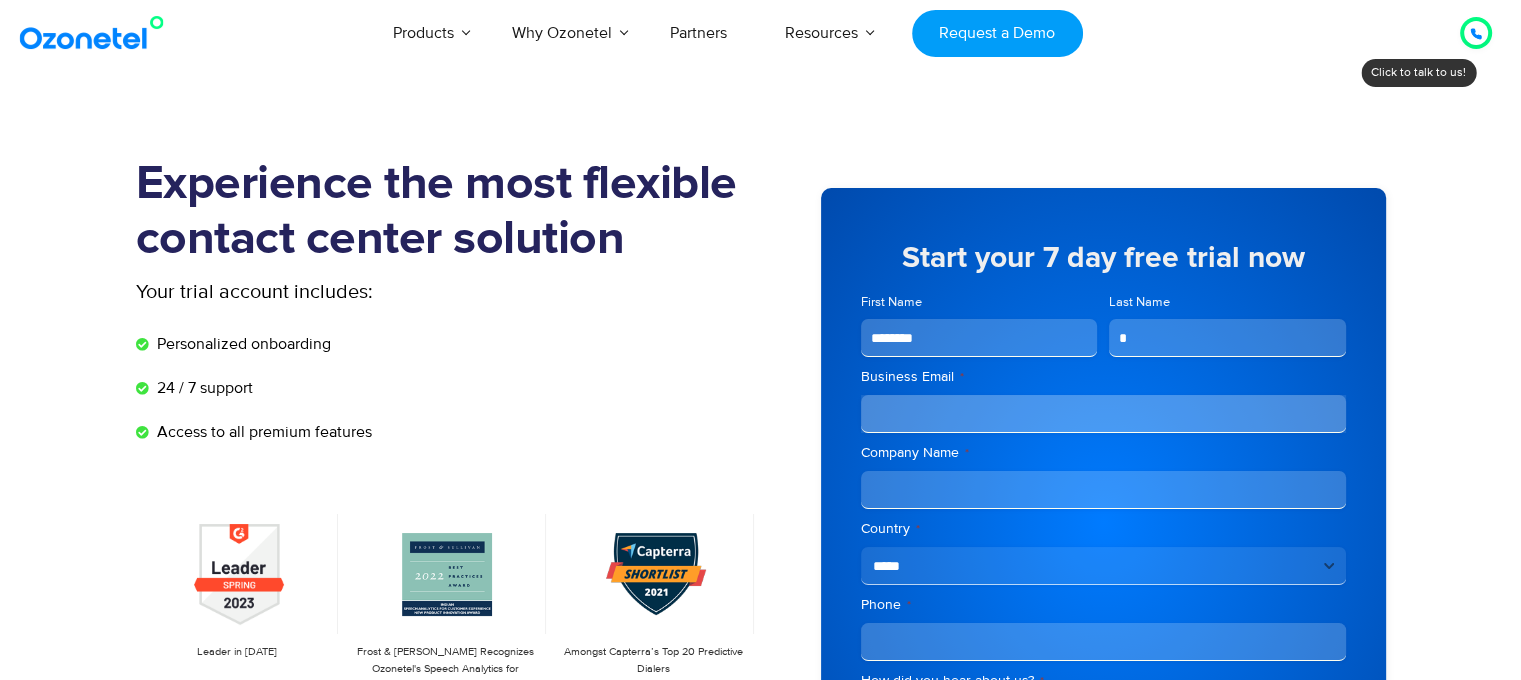 type 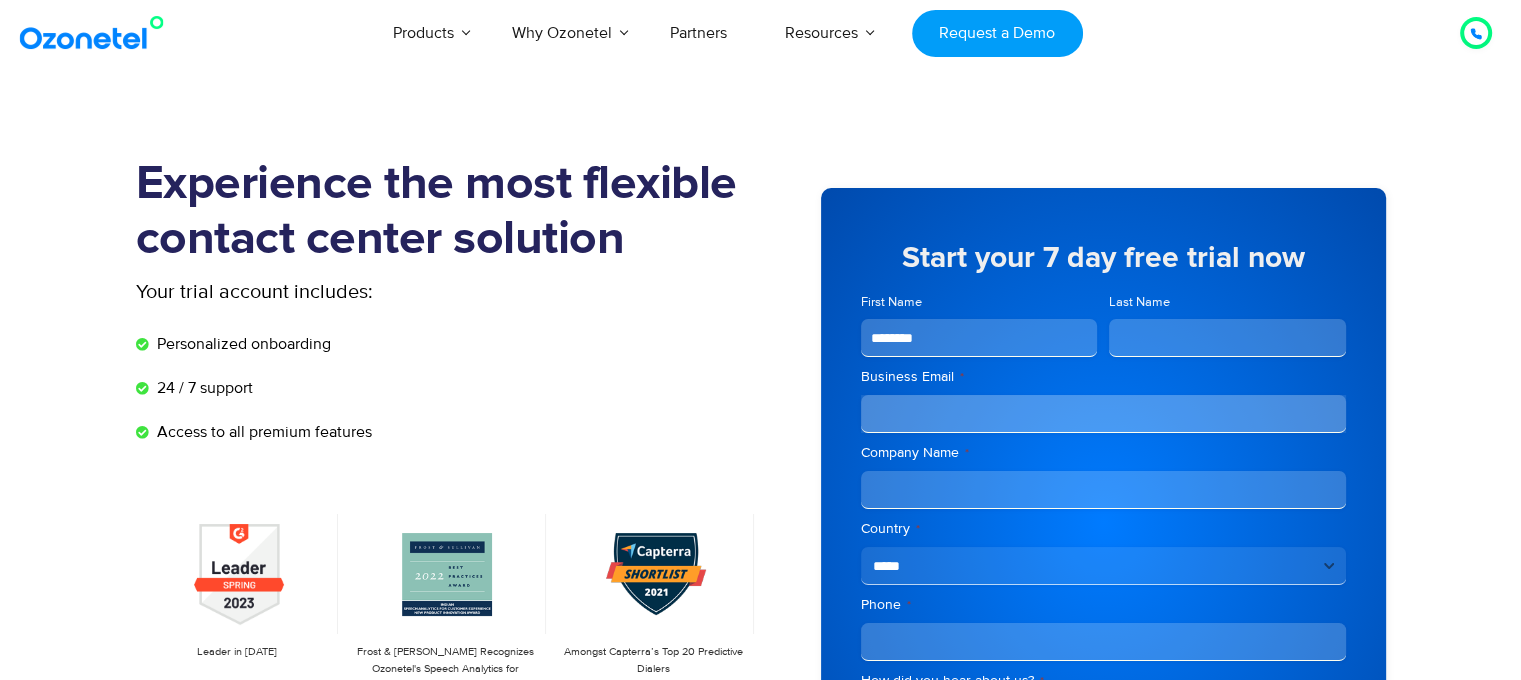 click on "********" at bounding box center [979, 338] 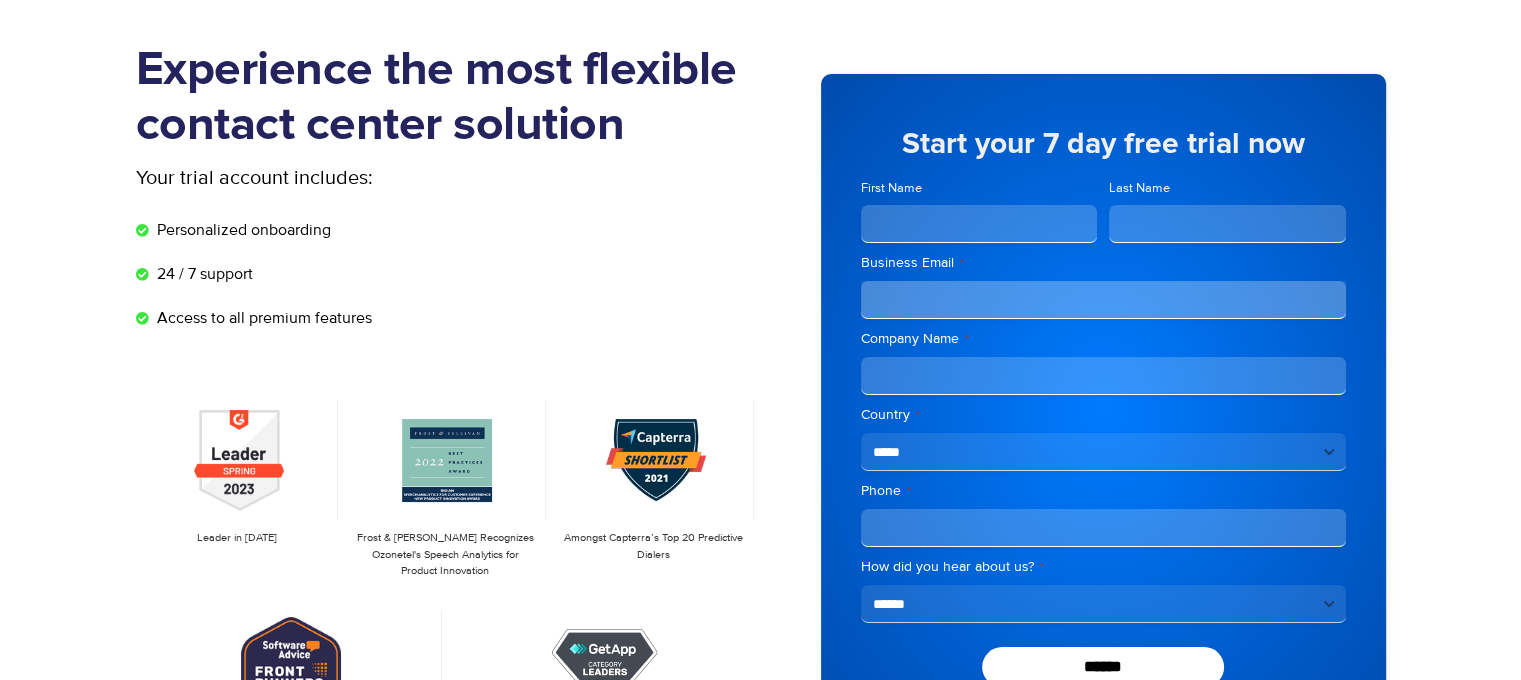 scroll, scrollTop: 0, scrollLeft: 0, axis: both 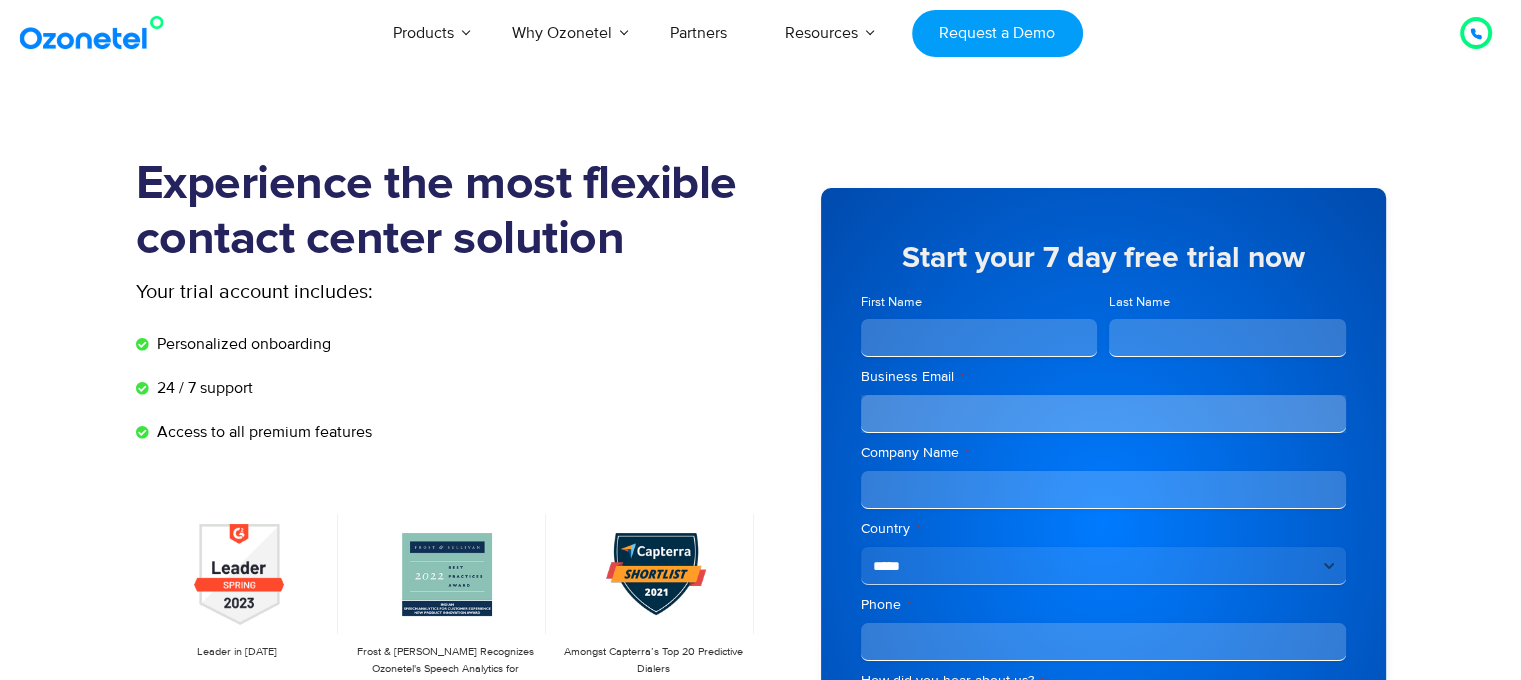 type 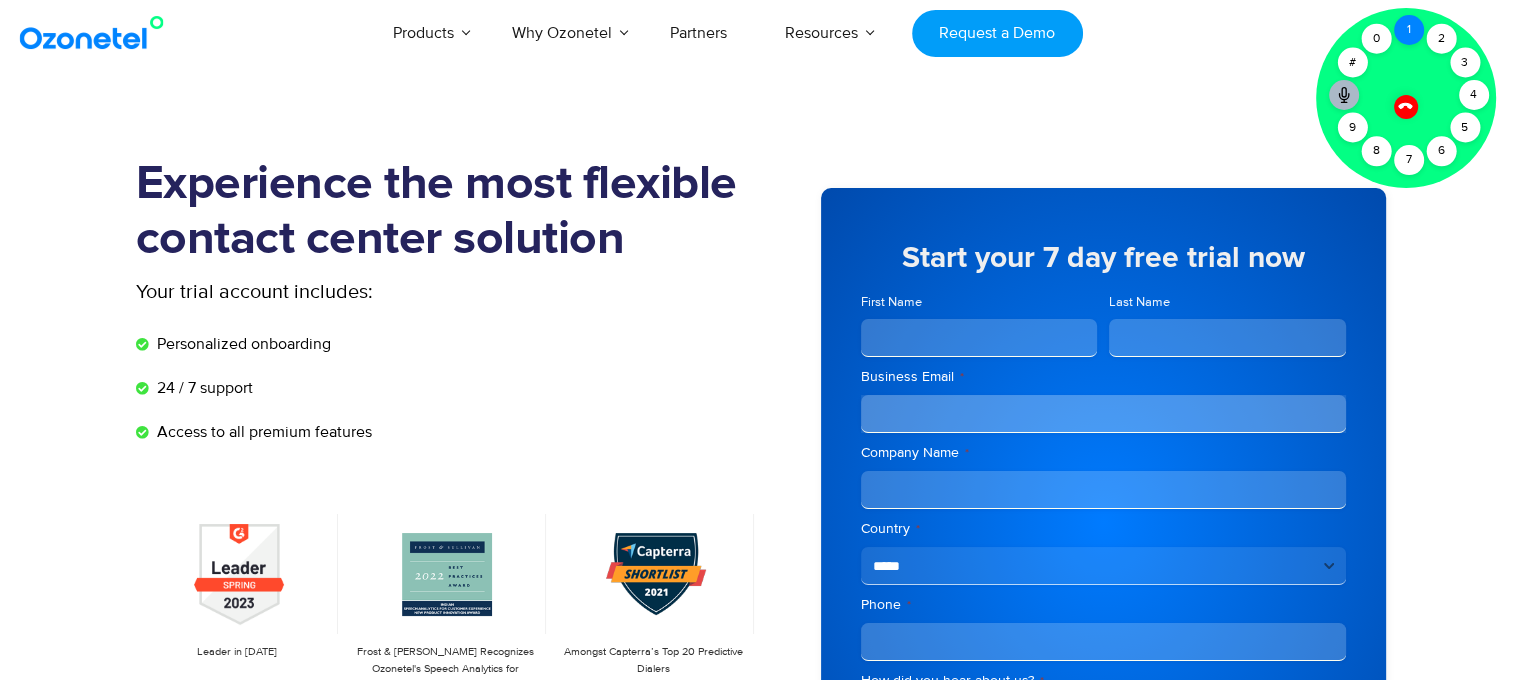 click on "1" at bounding box center (1409, 30) 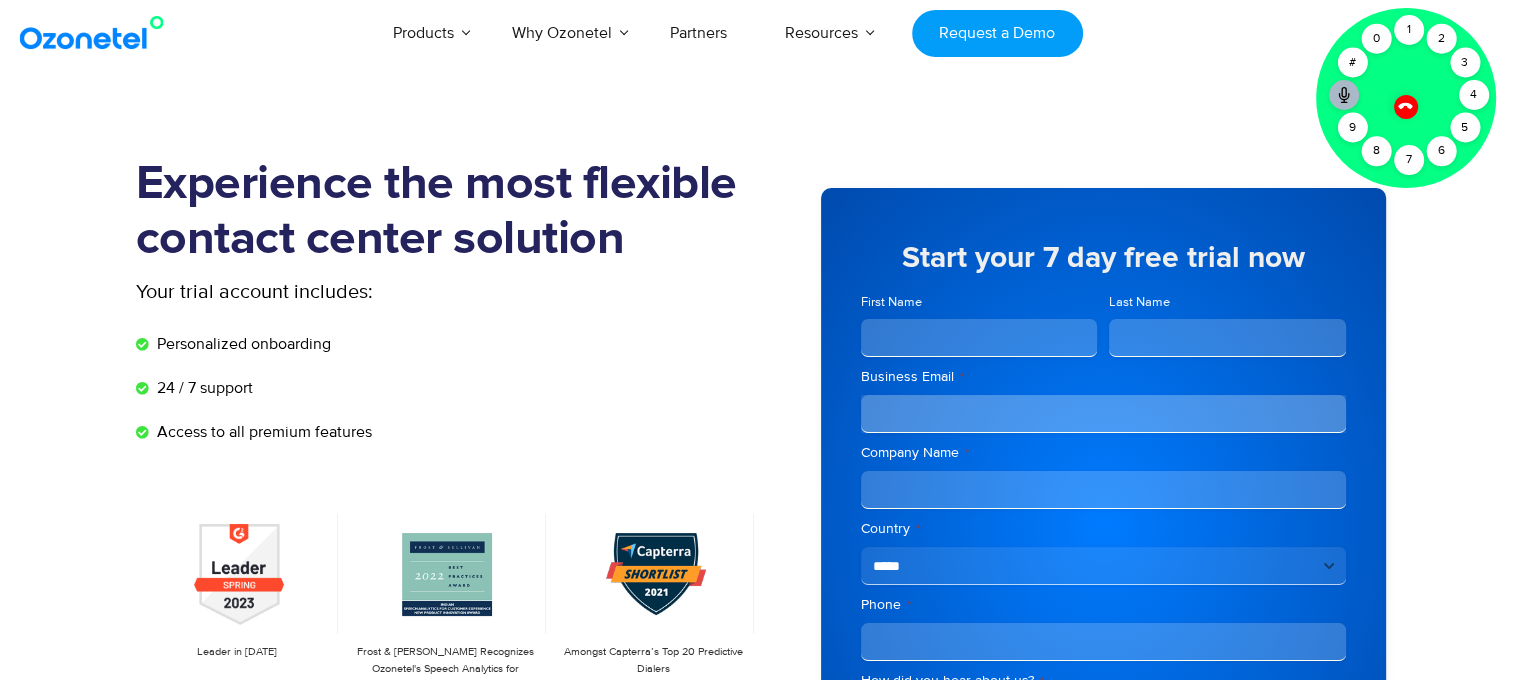 click 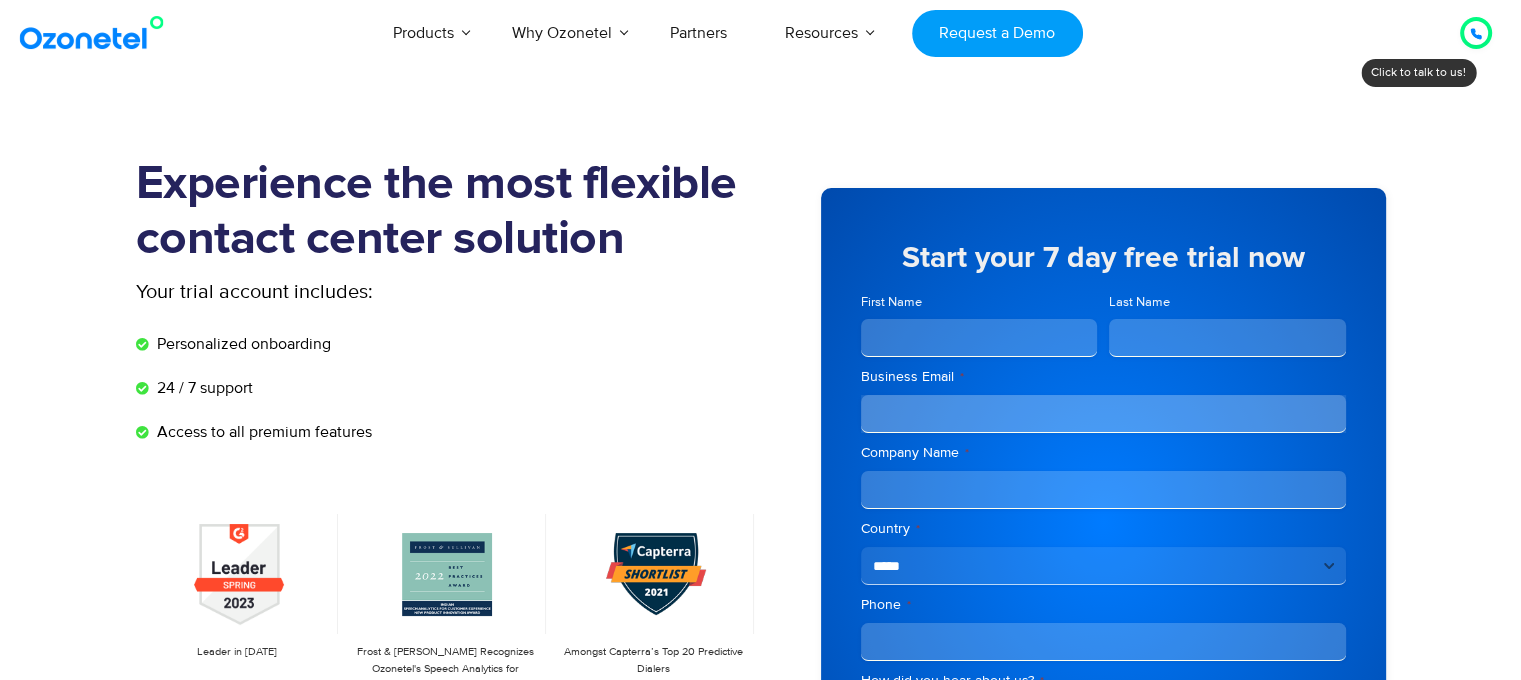 click on "Experience the most flexible  contact center solution
Your trial account includes:
Personalized onboarding
24 / 7 support
Access to all premium features
Leader in [DATE]
Frost & [PERSON_NAME] Recognizes Ozonetel's Speech Analytics for Product Innovation
Amongst Capterra’s Top 20 Predictive Dialers" at bounding box center (760, 551) 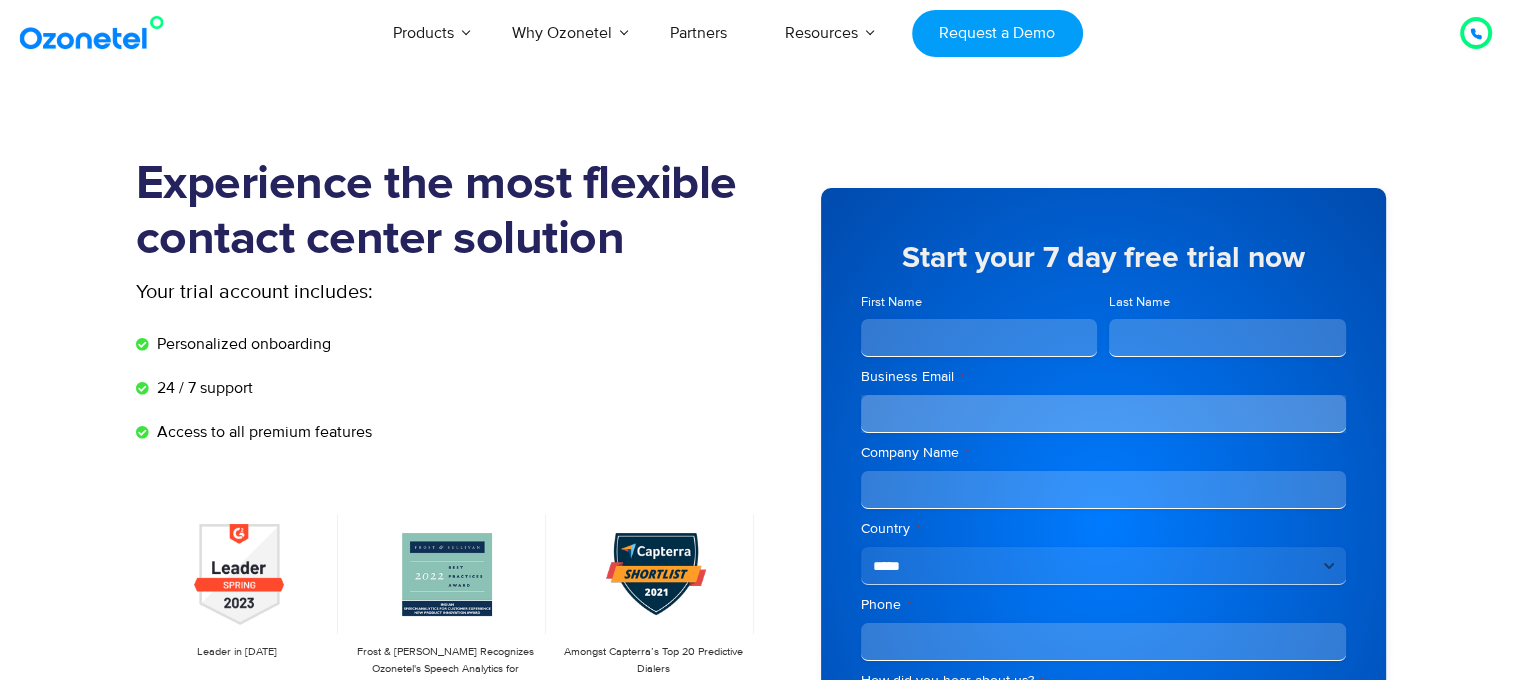 click on "[GEOGRAPHIC_DATA] : +1-408-440-54451-408-440-5445
[GEOGRAPHIC_DATA] : [PHONE_NUMBER]
Click to talk to us!
Call ended
1 2 3 4 5 6 7 8 9
# 0" at bounding box center [760, 2004] 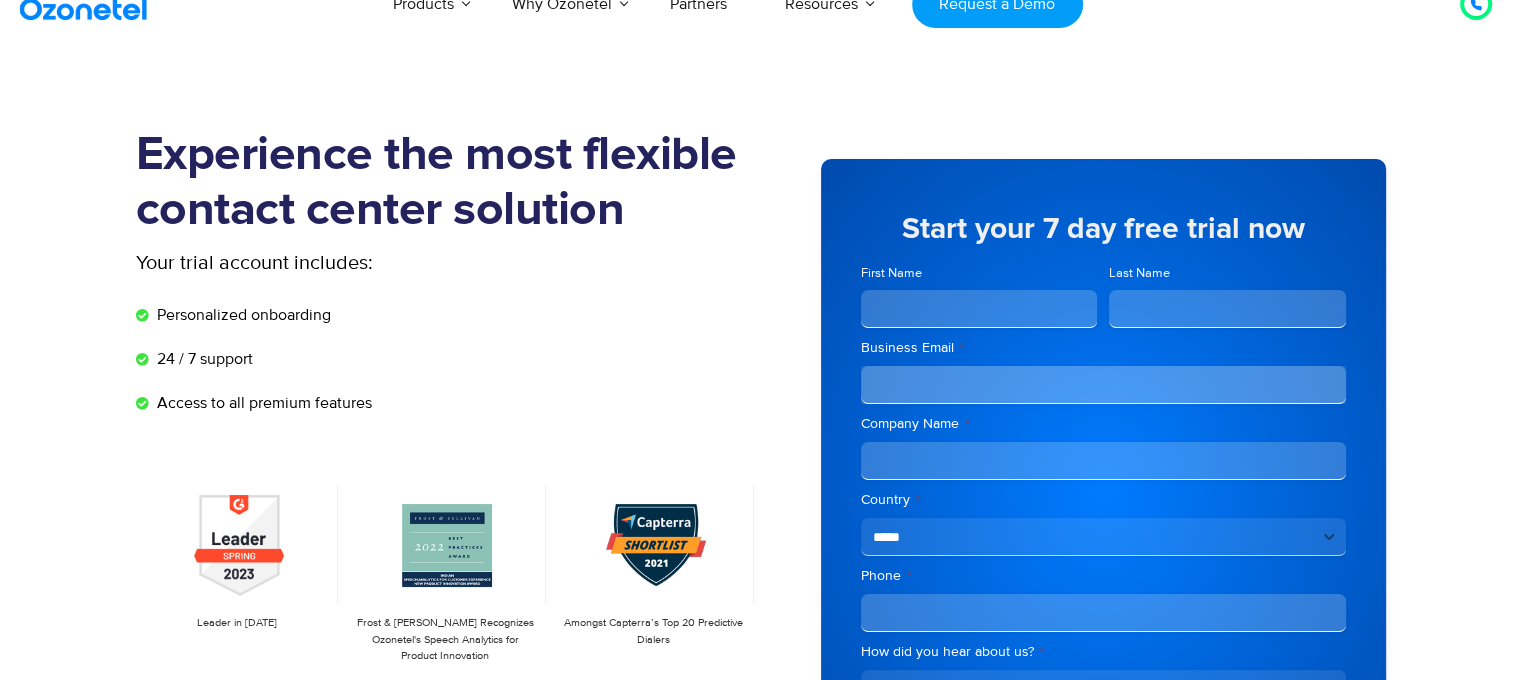 scroll, scrollTop: 0, scrollLeft: 0, axis: both 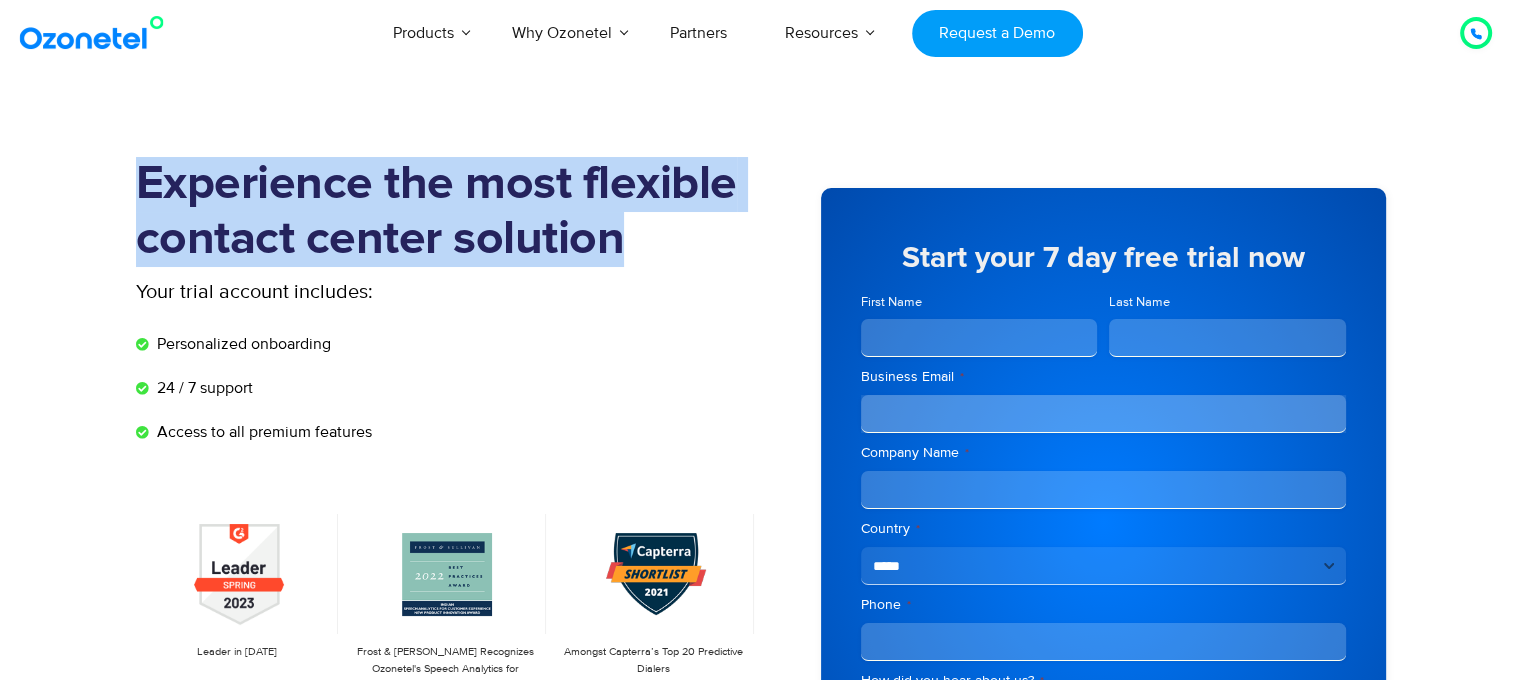 drag, startPoint x: 138, startPoint y: 180, endPoint x: 637, endPoint y: 227, distance: 501.20853 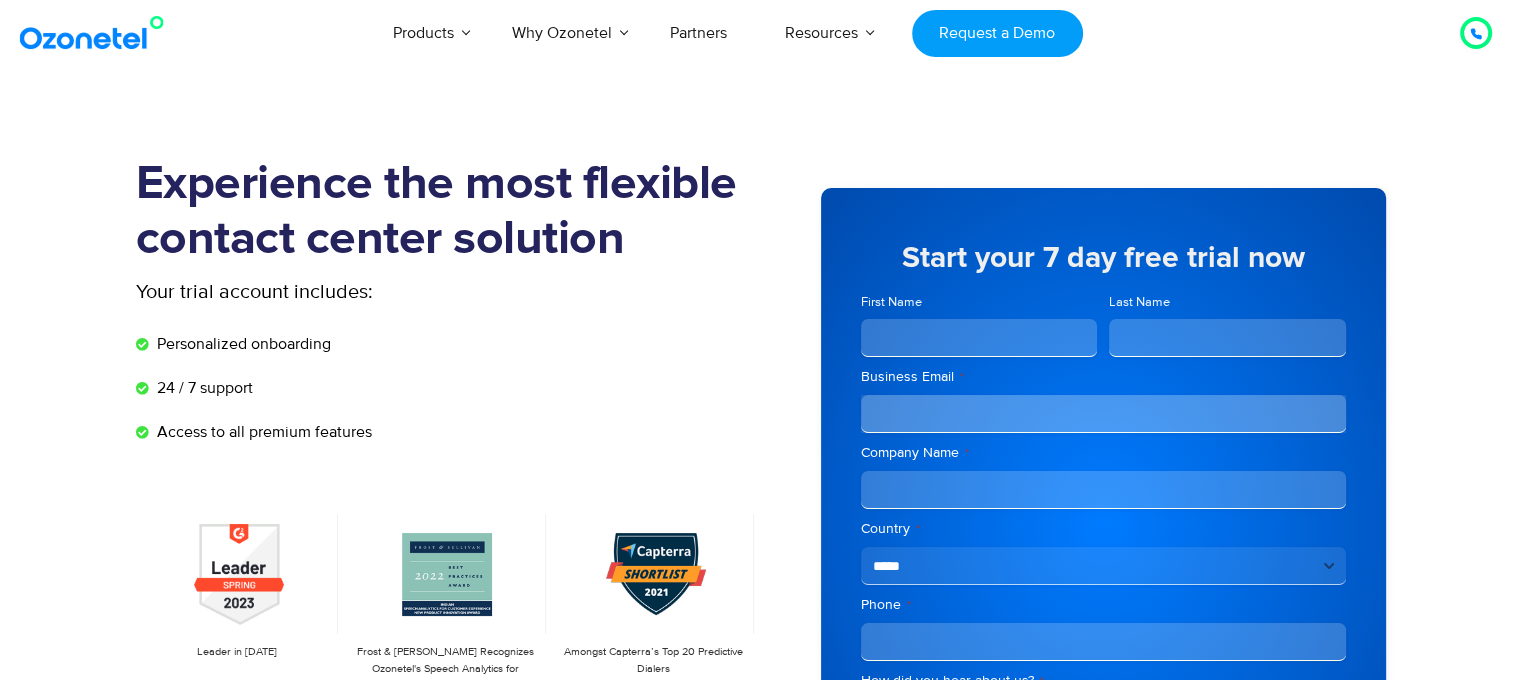click on "Experience the most flexible  contact center solution" at bounding box center (448, 212) 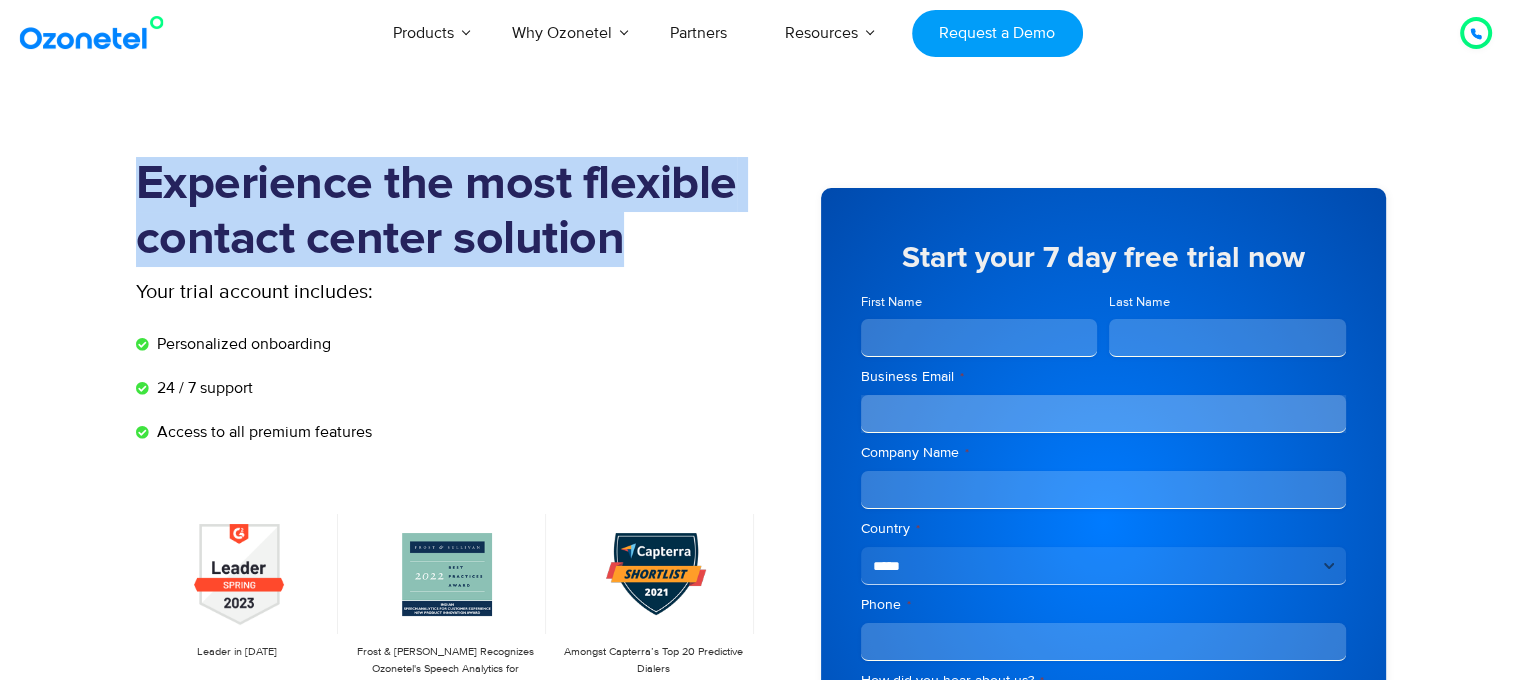 drag, startPoint x: 619, startPoint y: 238, endPoint x: 135, endPoint y: 181, distance: 487.34485 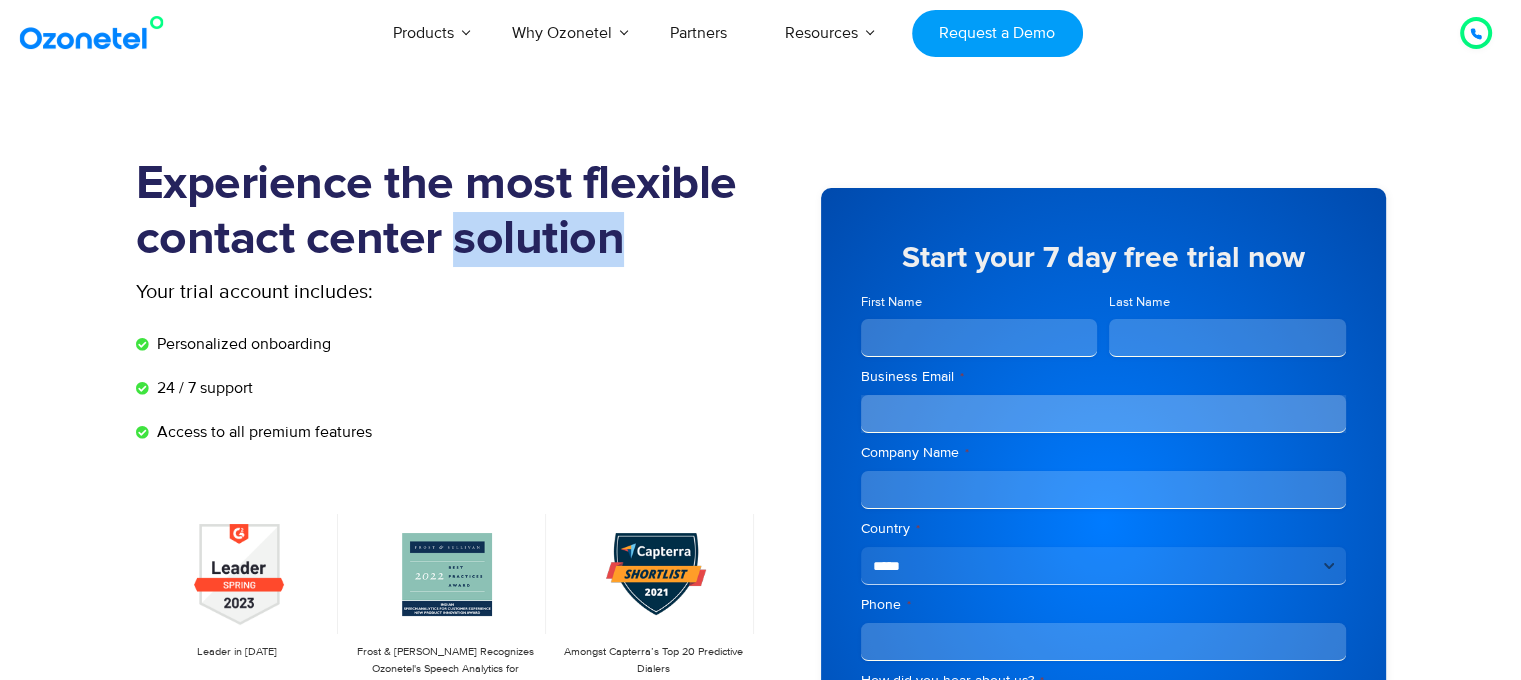 drag, startPoint x: 620, startPoint y: 239, endPoint x: 455, endPoint y: 238, distance: 165.00304 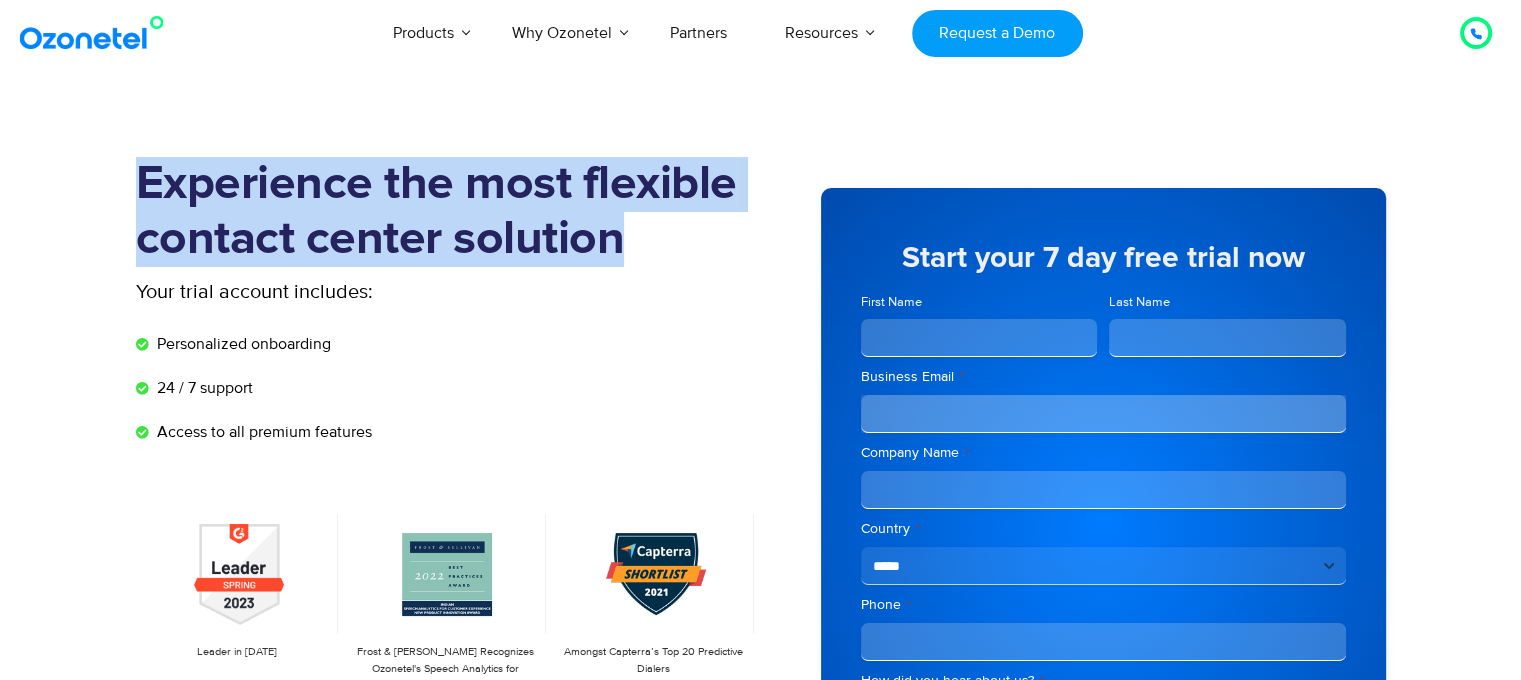 drag, startPoint x: 145, startPoint y: 187, endPoint x: 624, endPoint y: 234, distance: 481.30032 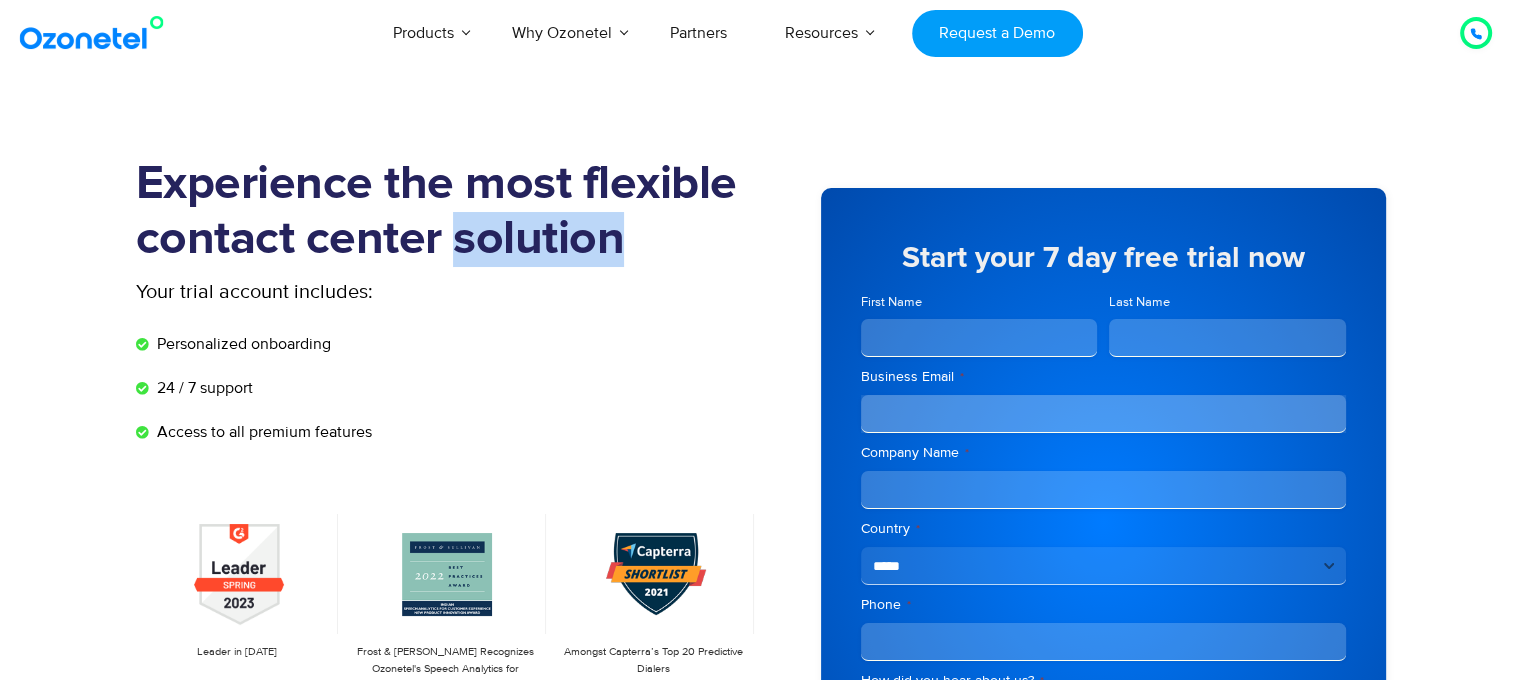 drag, startPoint x: 621, startPoint y: 246, endPoint x: 449, endPoint y: 229, distance: 172.83807 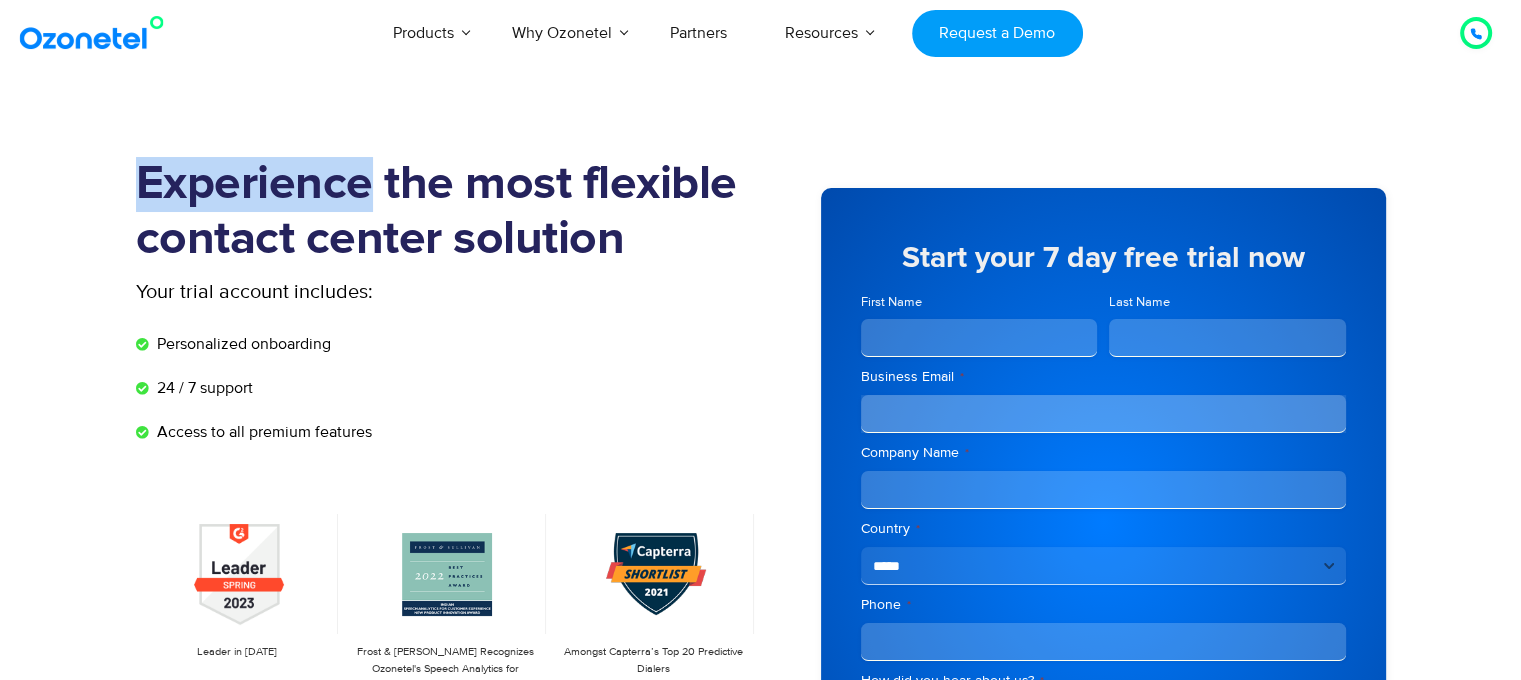 drag, startPoint x: 137, startPoint y: 175, endPoint x: 358, endPoint y: 196, distance: 221.9955 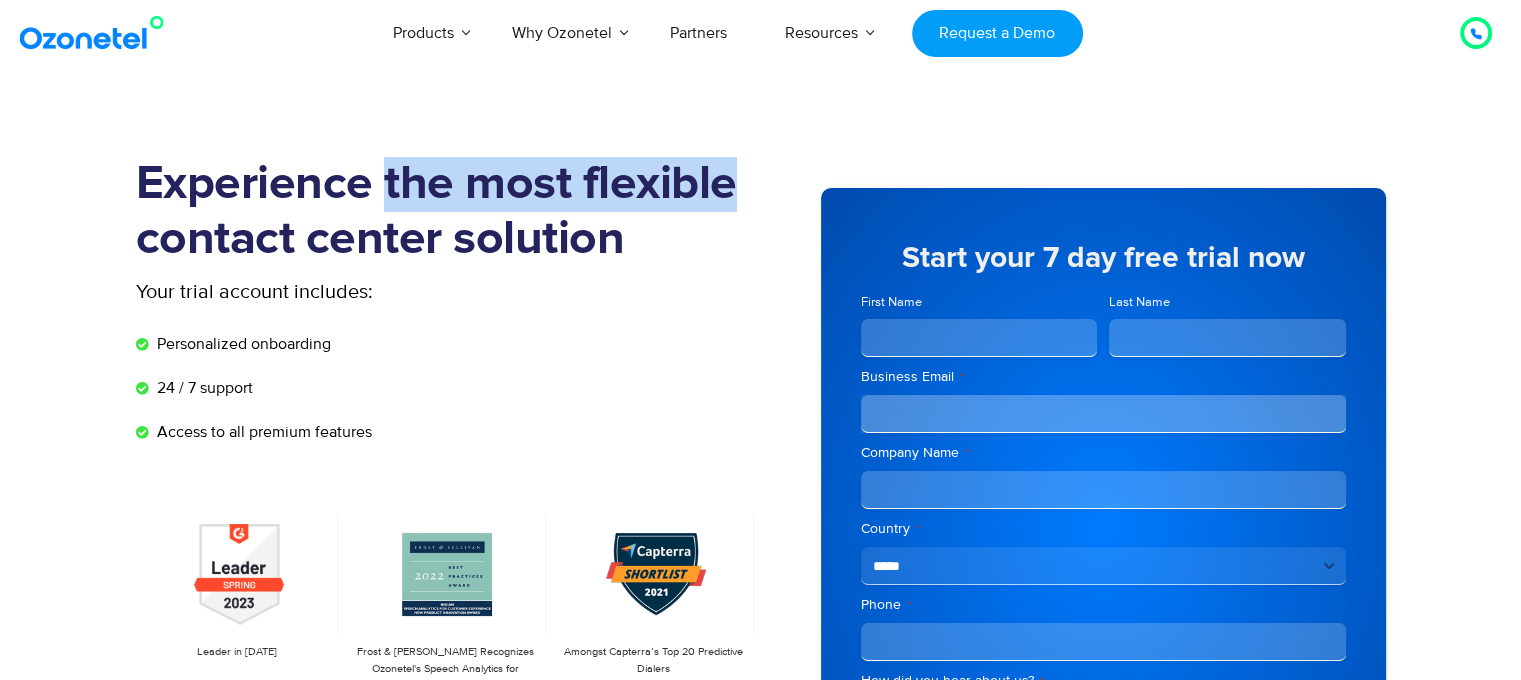 drag, startPoint x: 384, startPoint y: 170, endPoint x: 736, endPoint y: 183, distance: 352.24 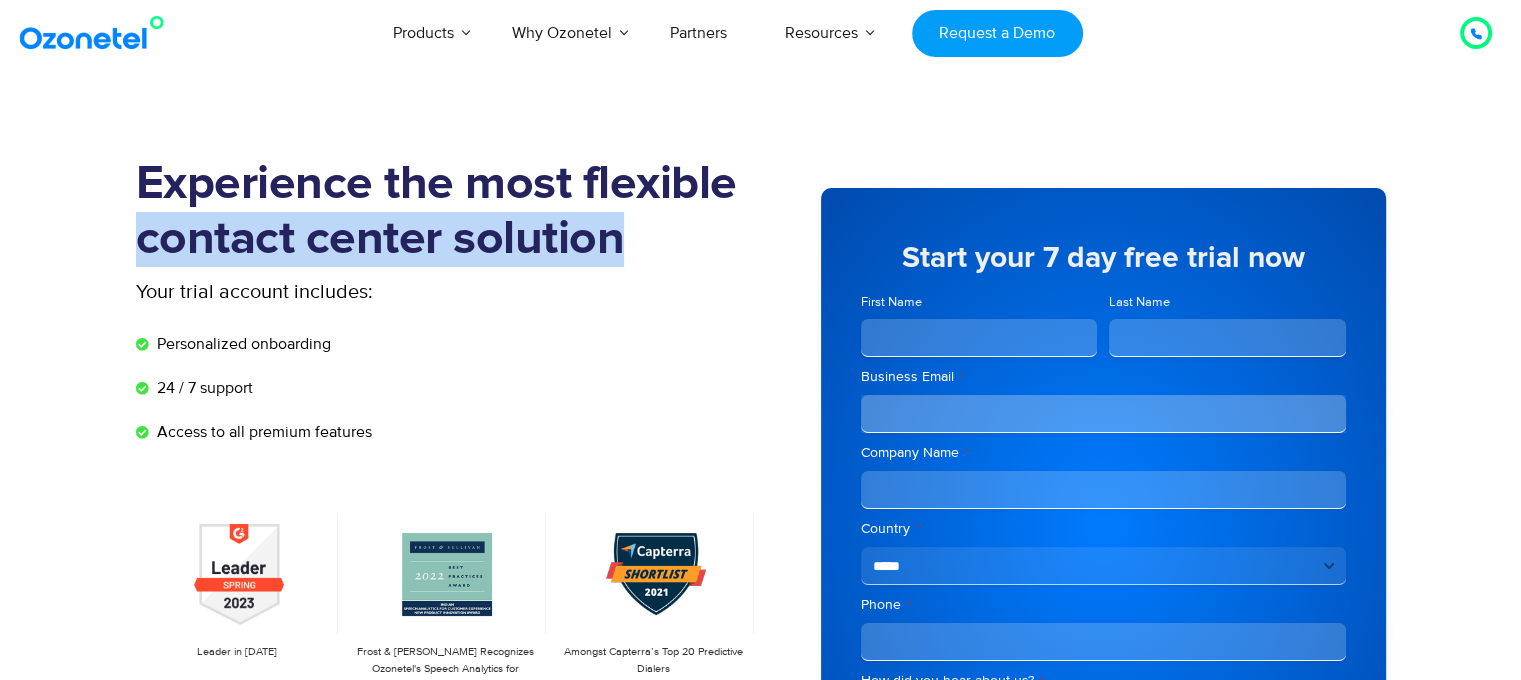 drag, startPoint x: 616, startPoint y: 231, endPoint x: 100, endPoint y: 222, distance: 516.0785 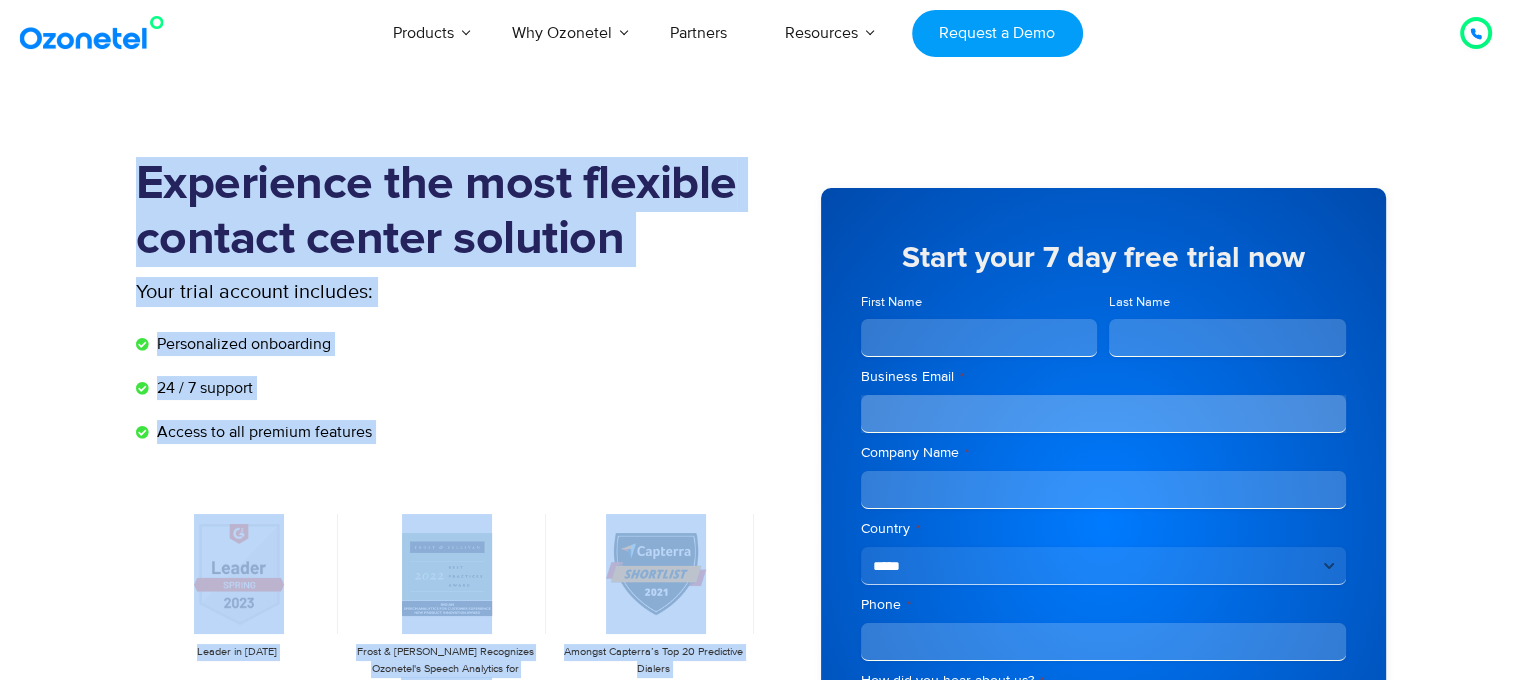 drag, startPoint x: 140, startPoint y: 180, endPoint x: 771, endPoint y: 191, distance: 631.0959 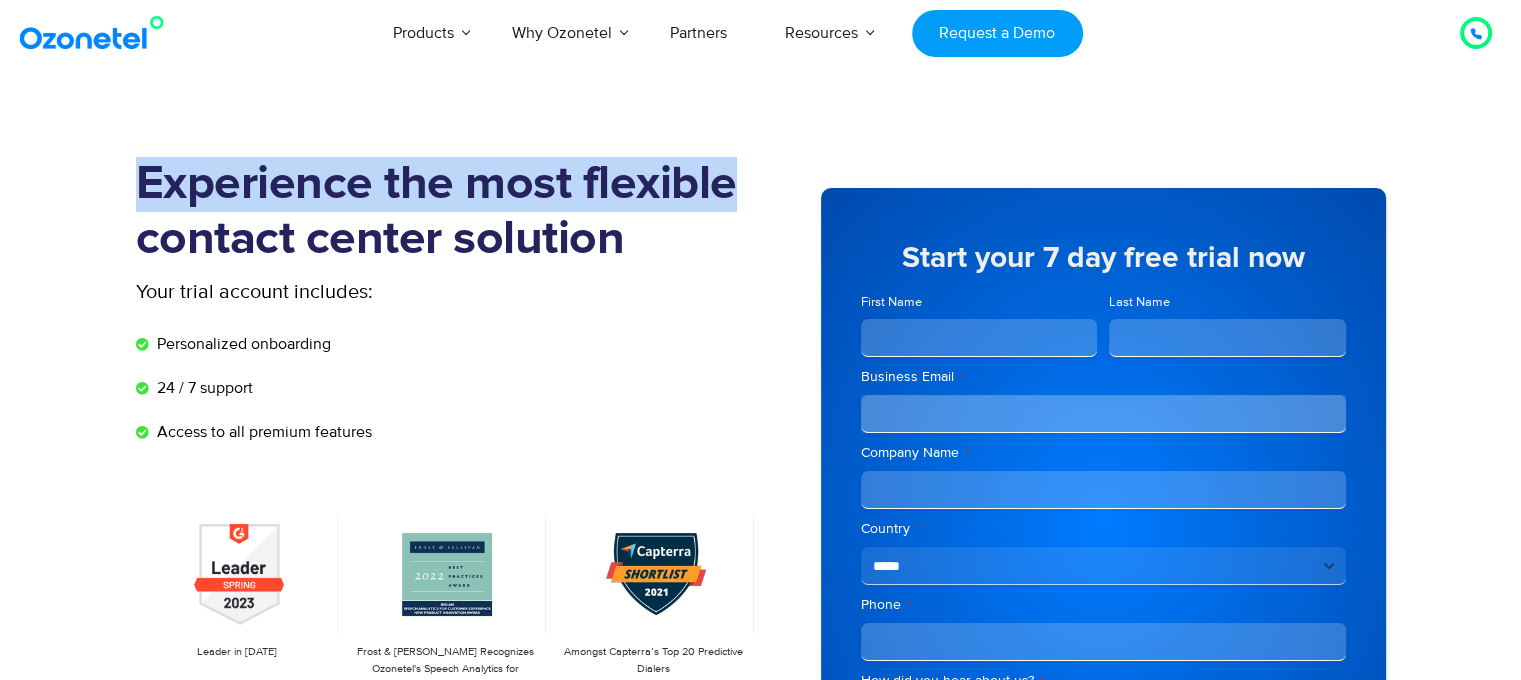 drag, startPoint x: 142, startPoint y: 167, endPoint x: 747, endPoint y: 195, distance: 605.6476 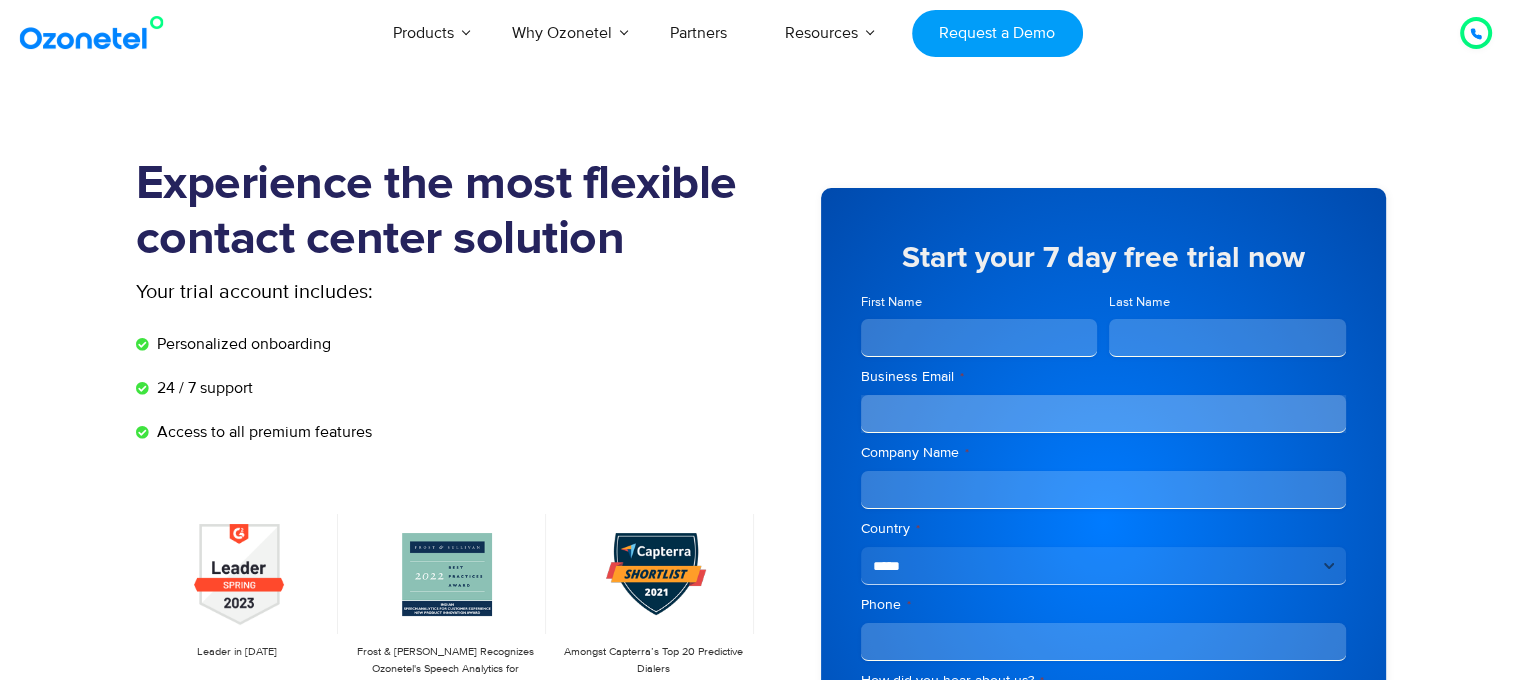 click on "First Name" at bounding box center (979, 338) 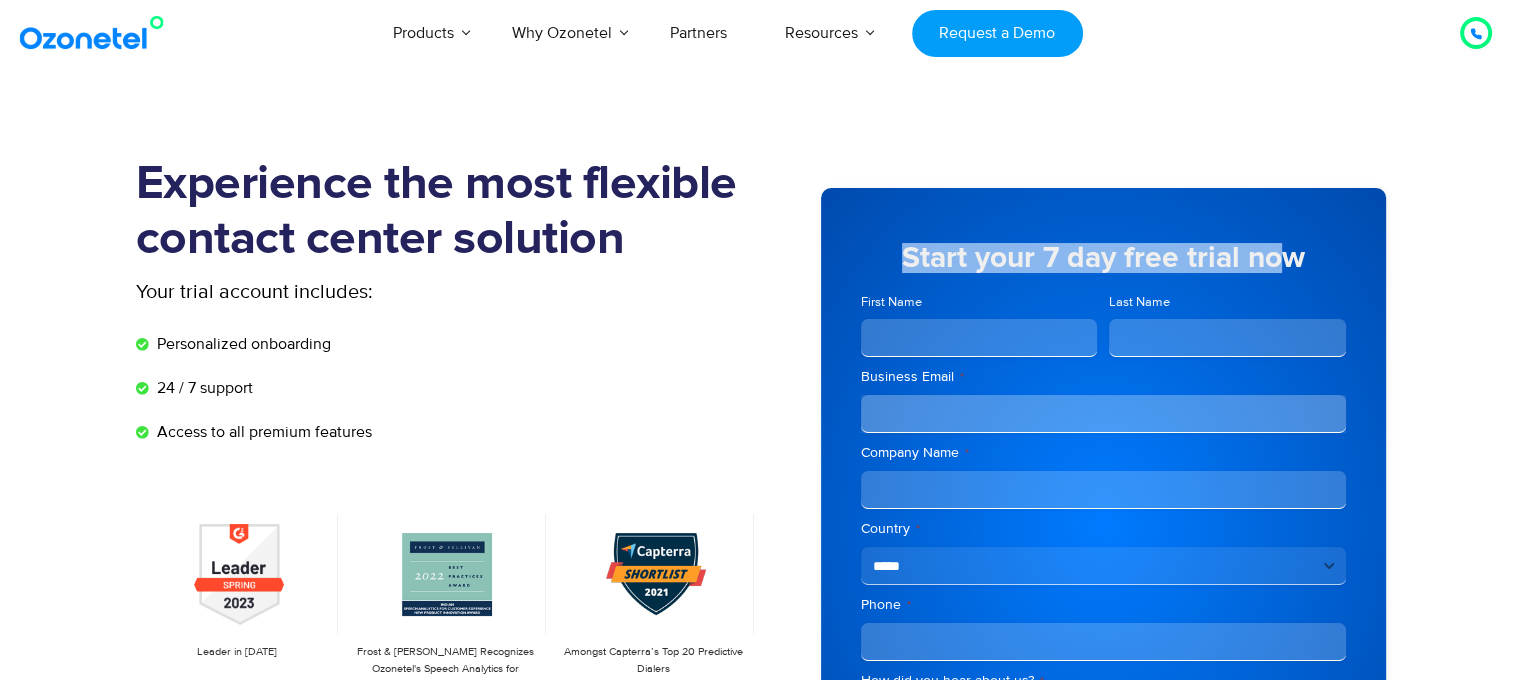 drag, startPoint x: 902, startPoint y: 249, endPoint x: 1312, endPoint y: 248, distance: 410.00122 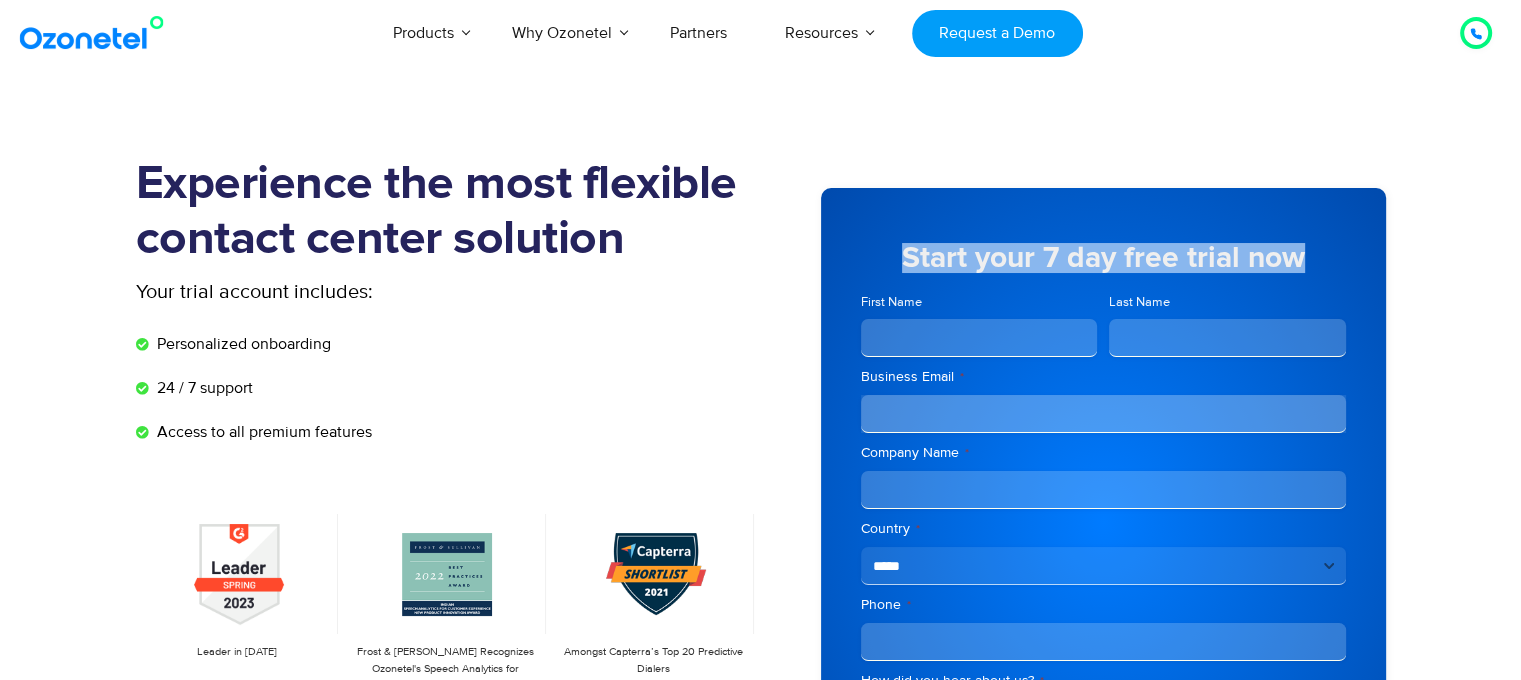click on "Start your 7 day free trial now" at bounding box center [1103, 263] 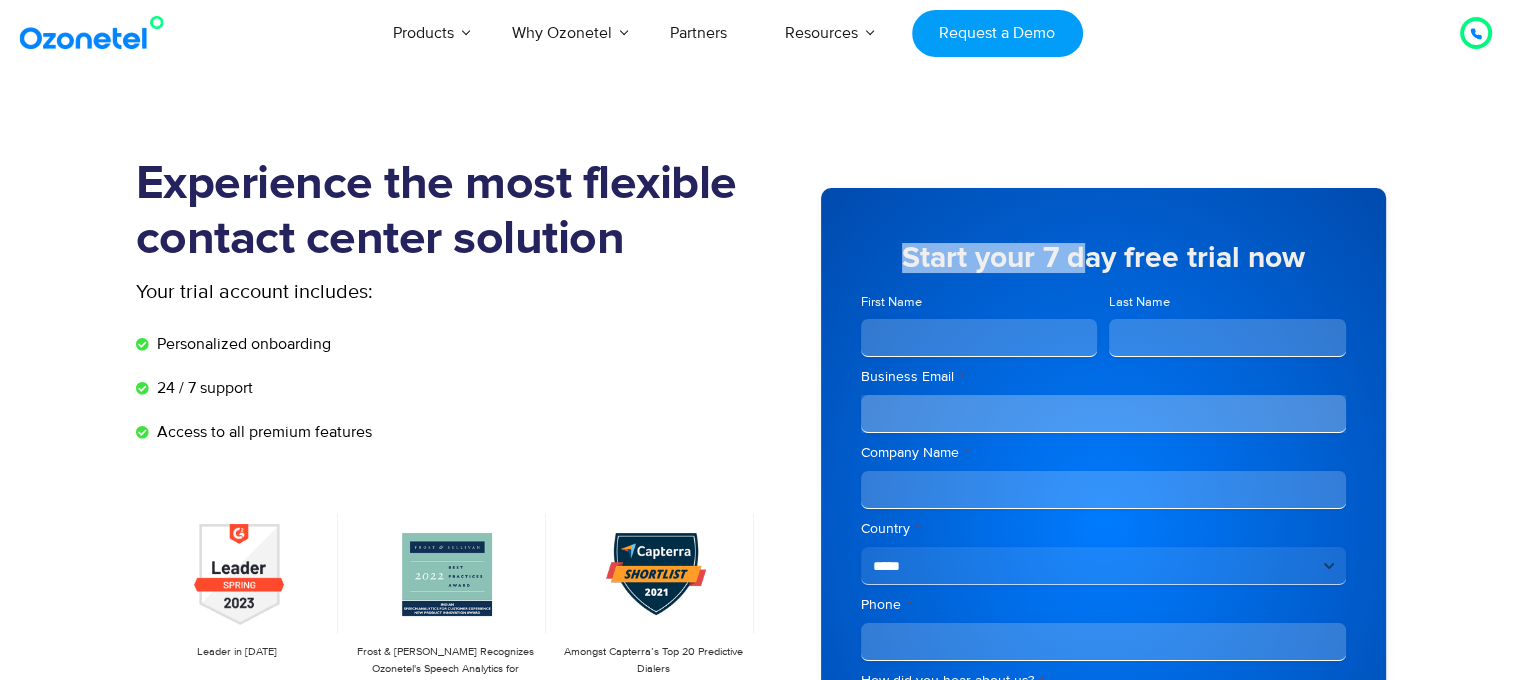 drag, startPoint x: 905, startPoint y: 252, endPoint x: 1088, endPoint y: 262, distance: 183.27303 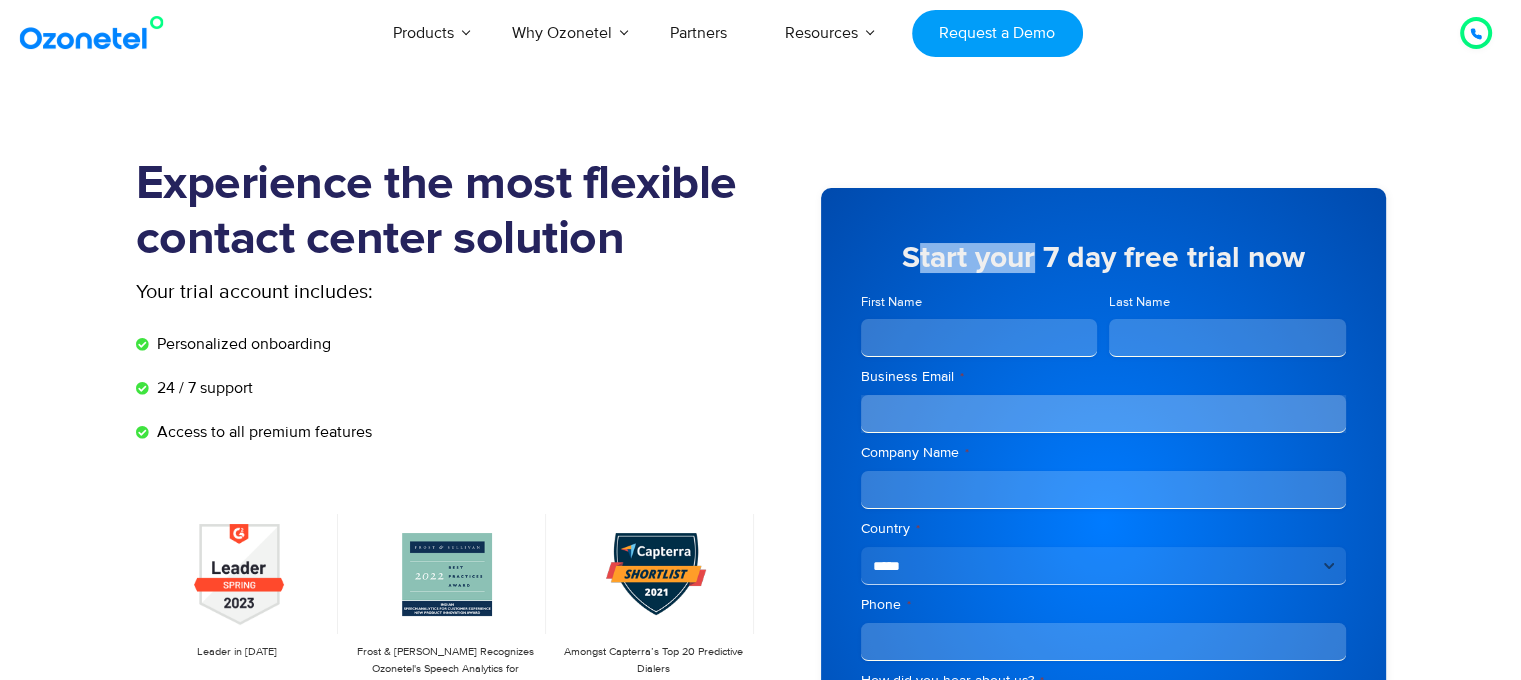 drag, startPoint x: 911, startPoint y: 247, endPoint x: 1035, endPoint y: 256, distance: 124.32619 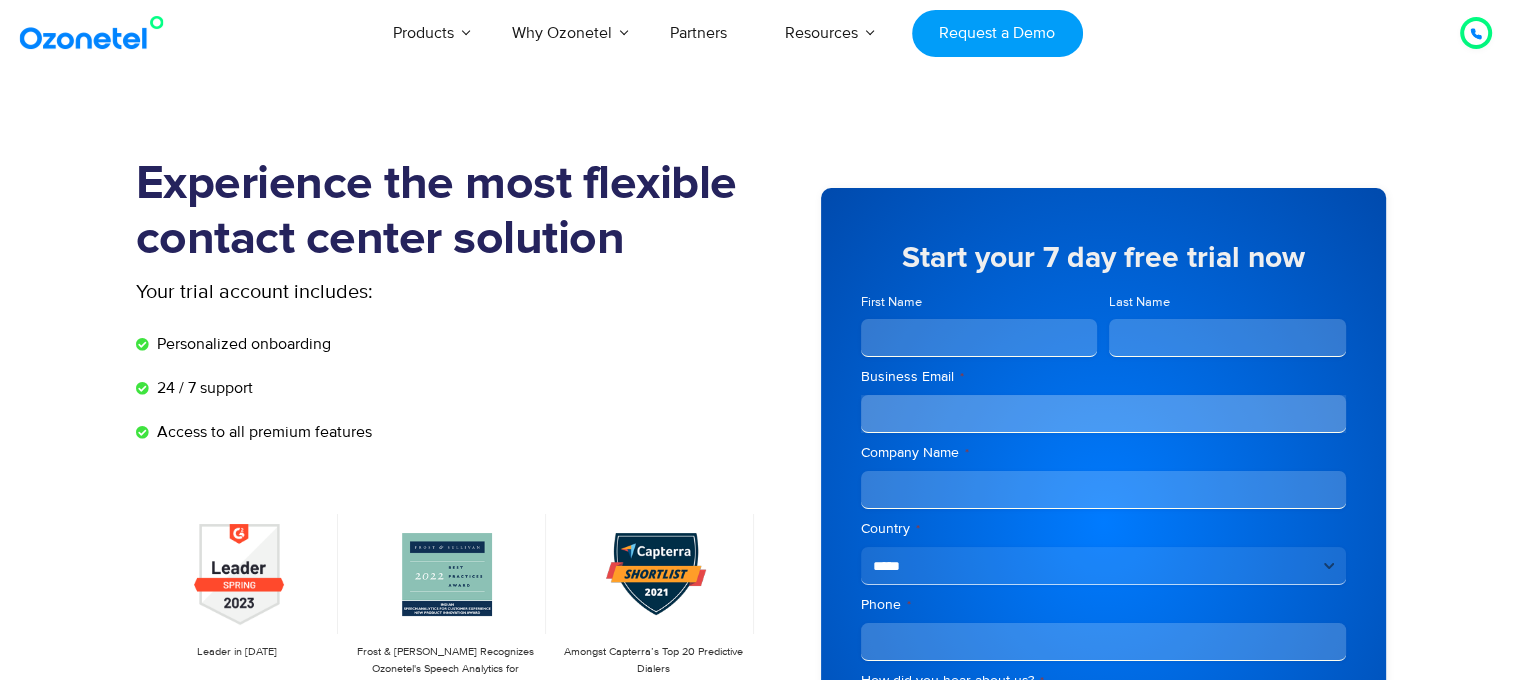 click on "Start your 7 day free trial now" at bounding box center [1103, 258] 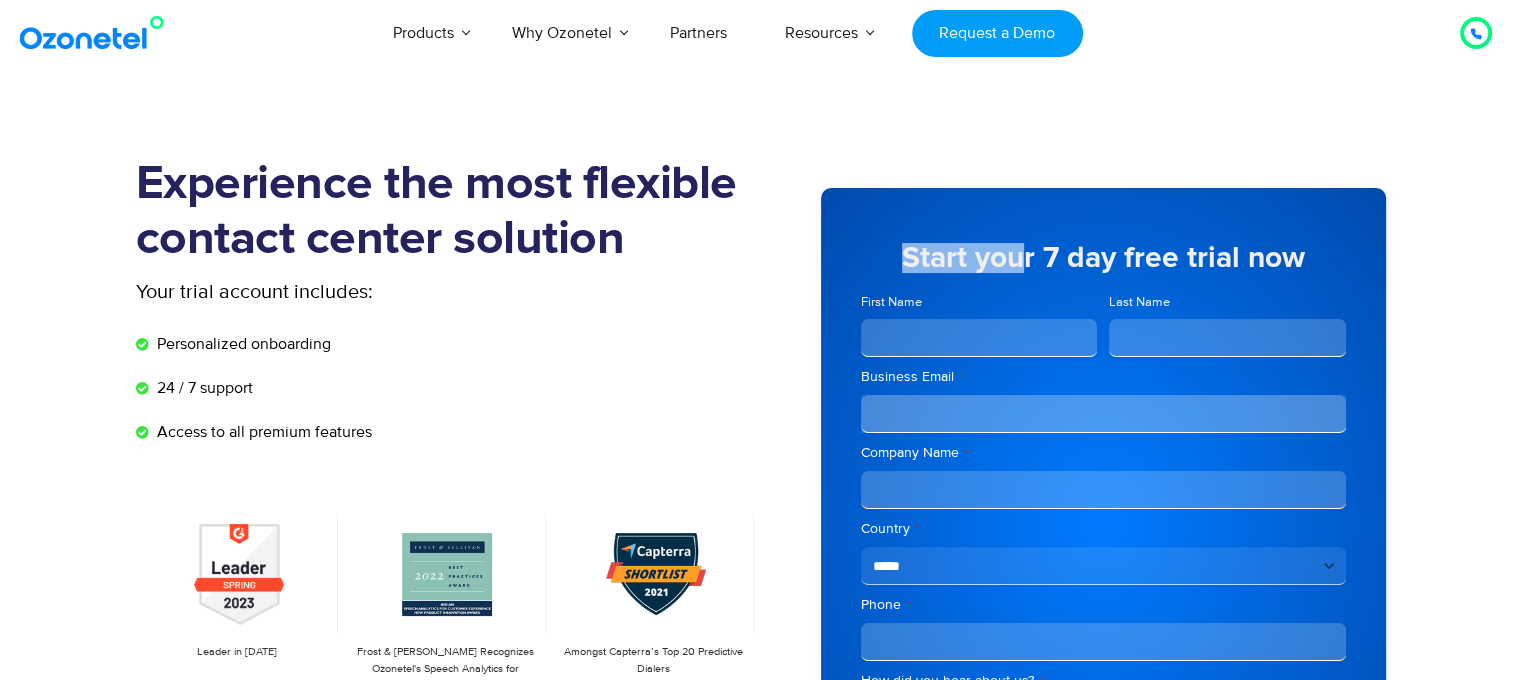 drag, startPoint x: 905, startPoint y: 254, endPoint x: 1025, endPoint y: 251, distance: 120.03749 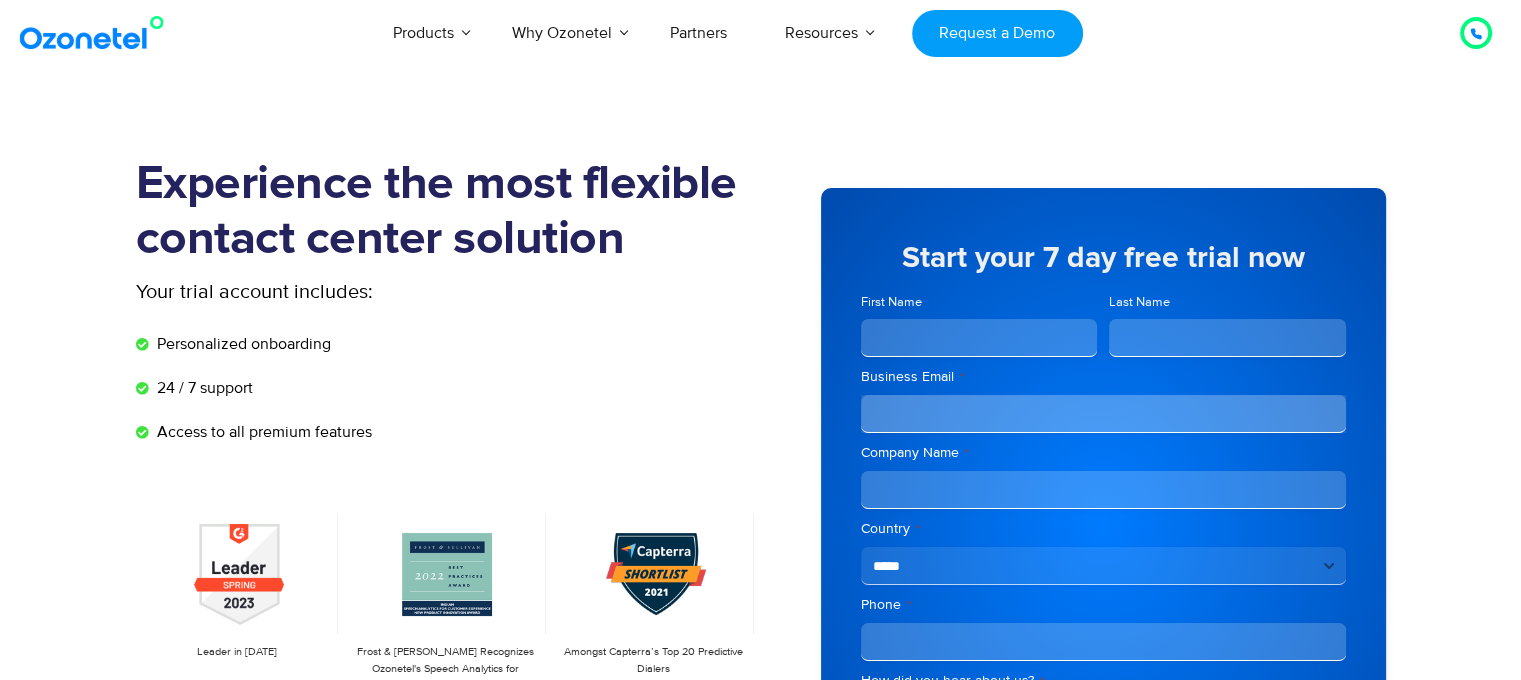 click on "Start your 7 day free trial now" at bounding box center (1103, 258) 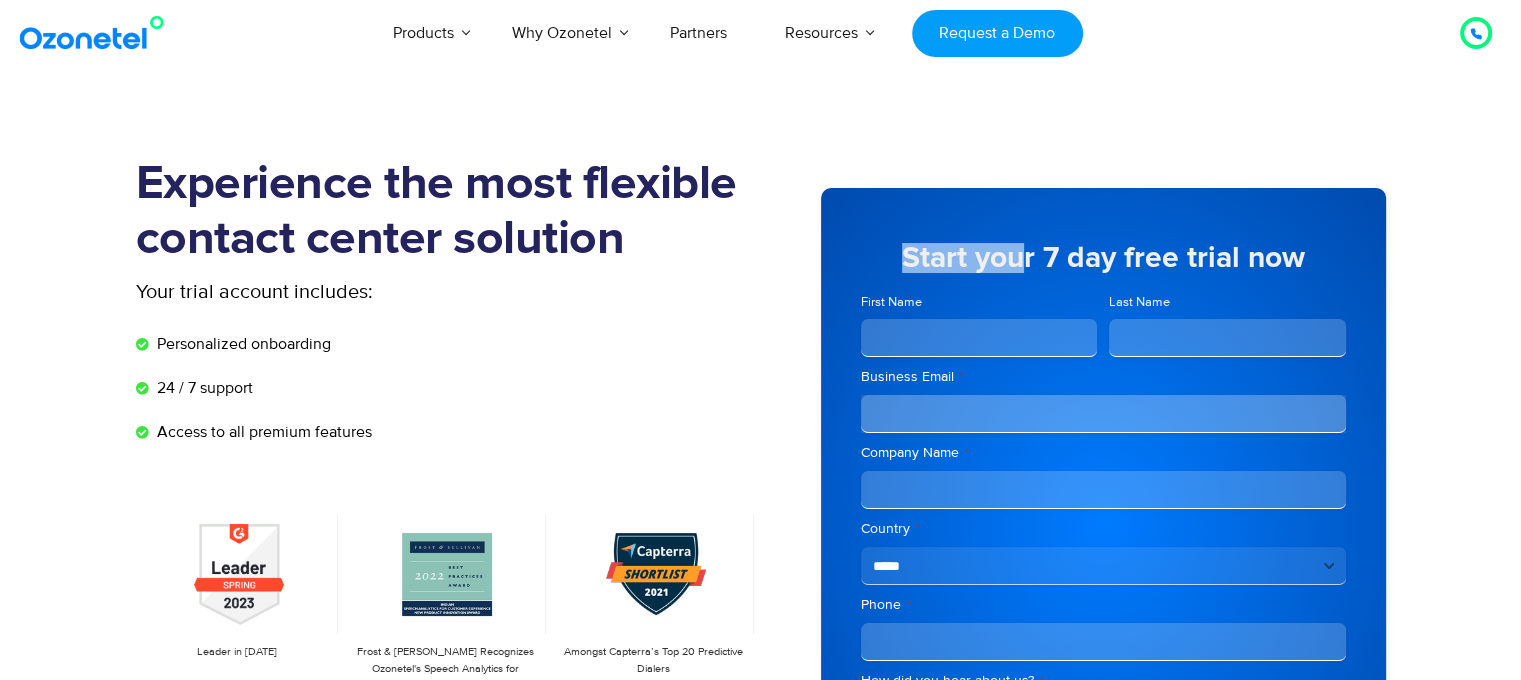 drag, startPoint x: 908, startPoint y: 255, endPoint x: 1020, endPoint y: 253, distance: 112.01785 